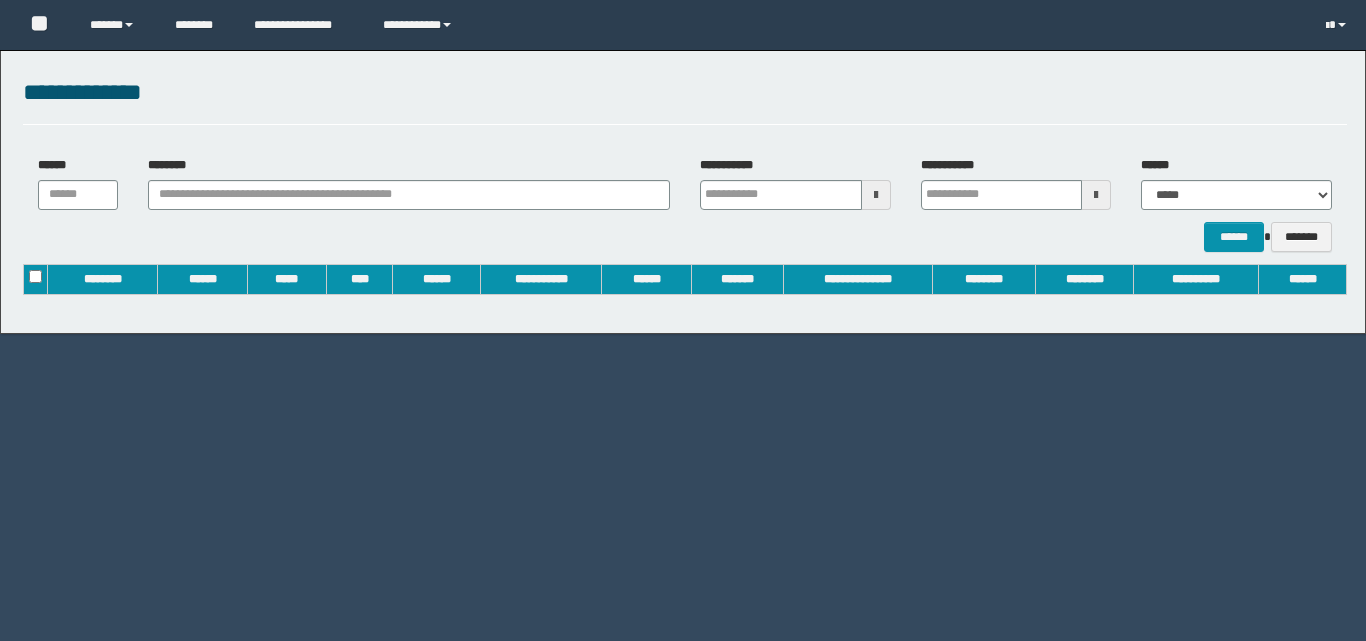scroll, scrollTop: 0, scrollLeft: 0, axis: both 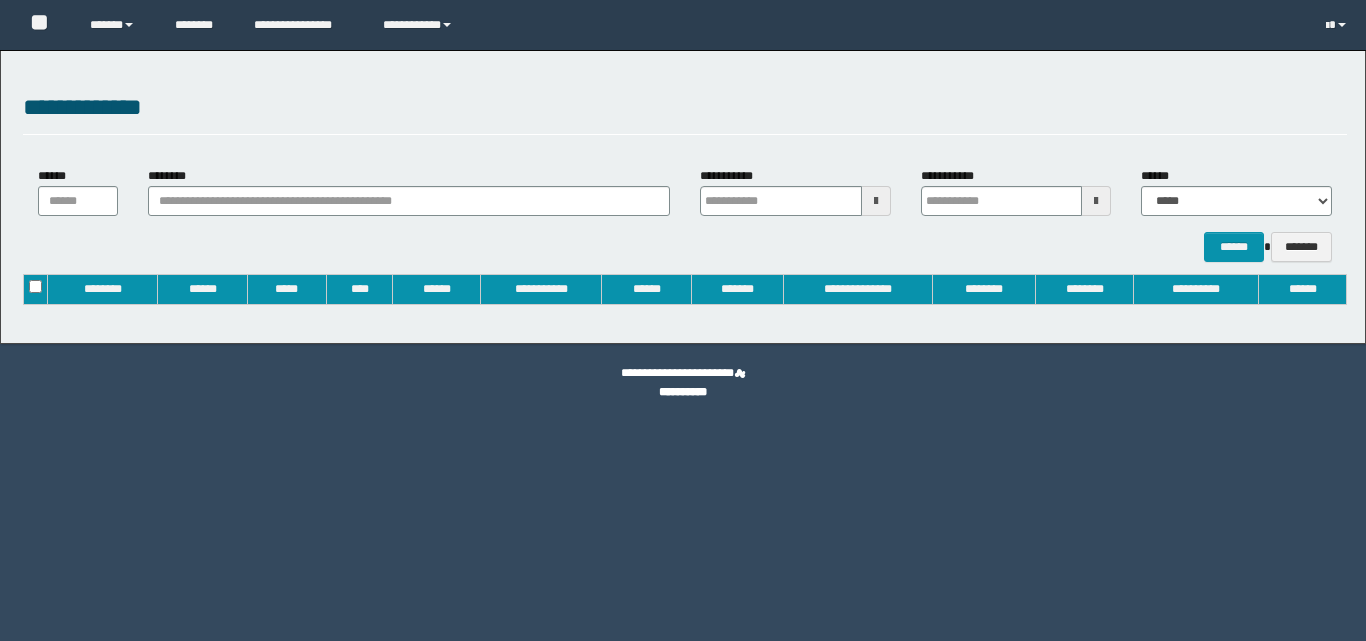 type on "**********" 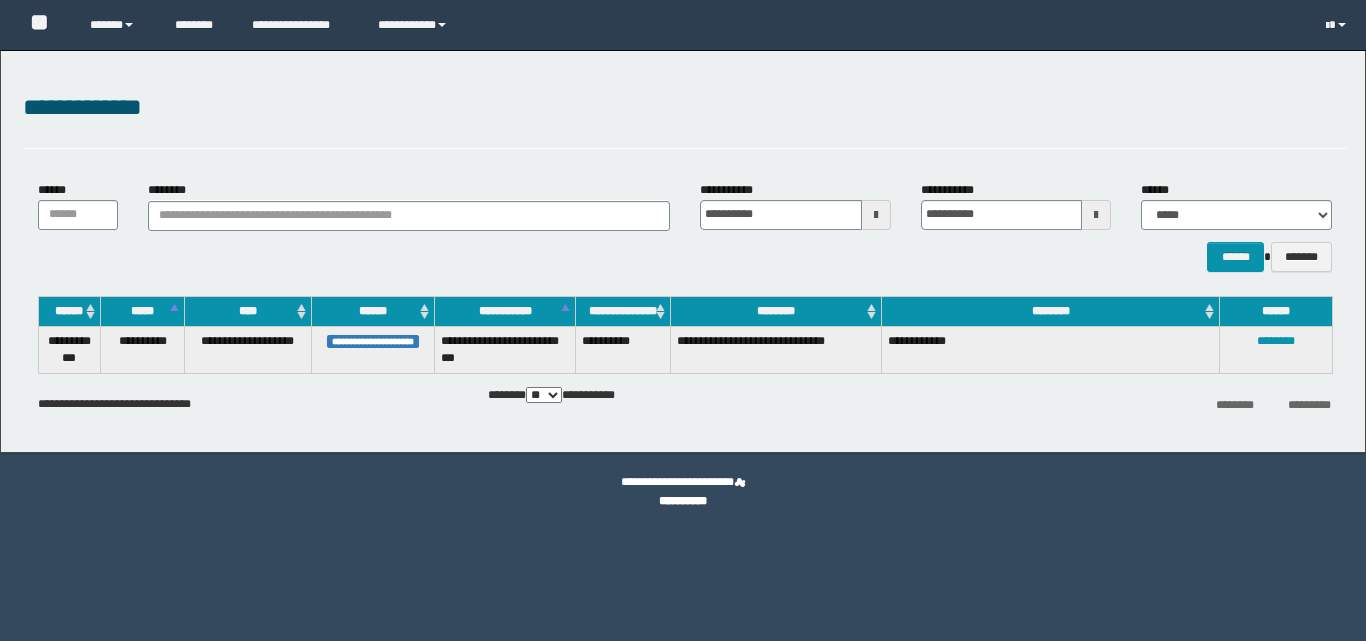 scroll, scrollTop: 0, scrollLeft: 0, axis: both 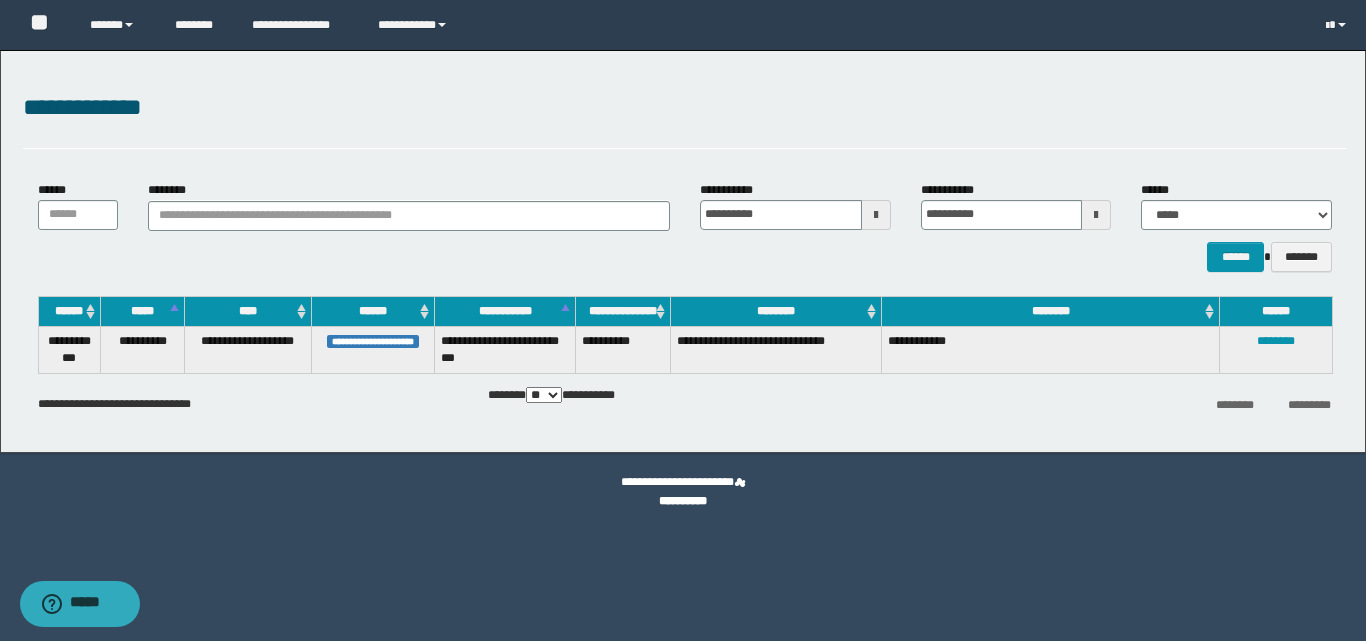 click on "********" at bounding box center [1276, 349] 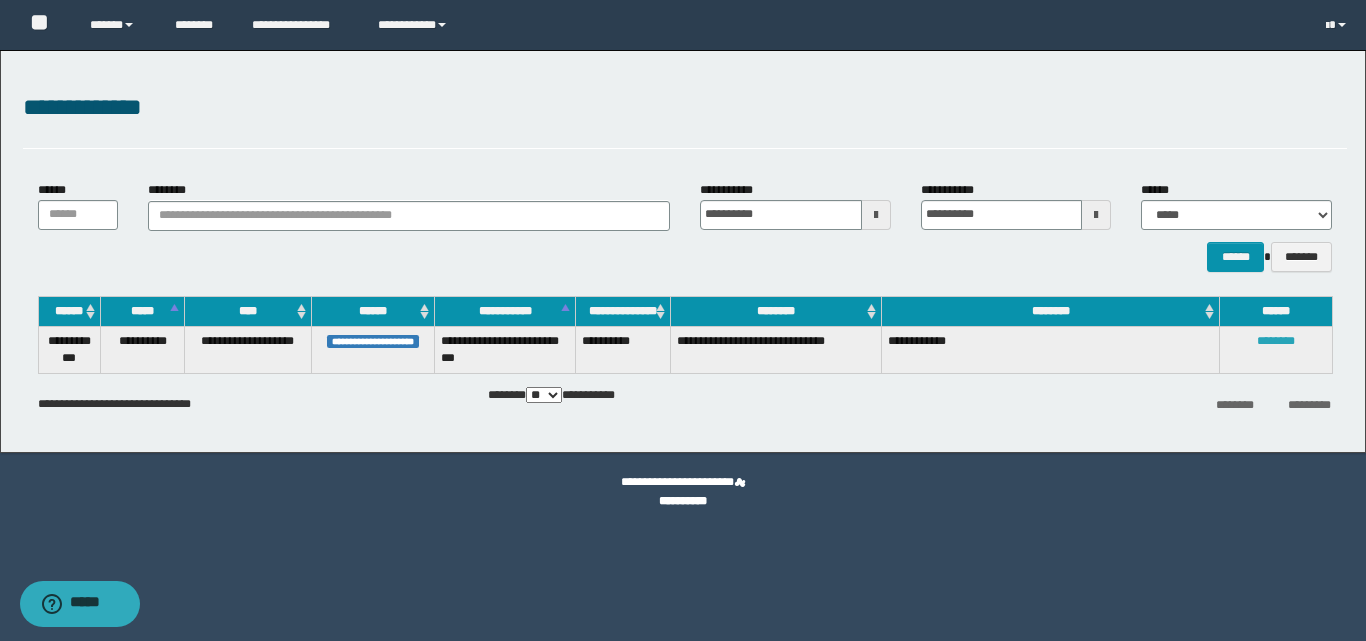 click on "********" at bounding box center (1276, 341) 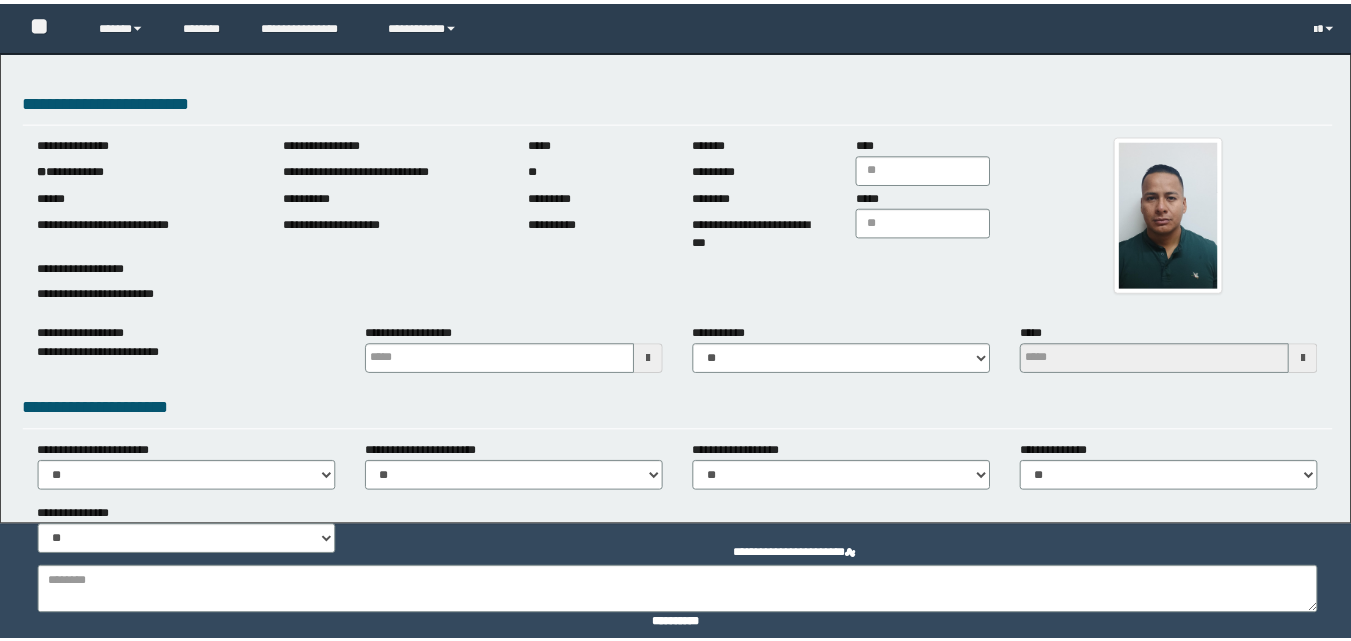 scroll, scrollTop: 0, scrollLeft: 0, axis: both 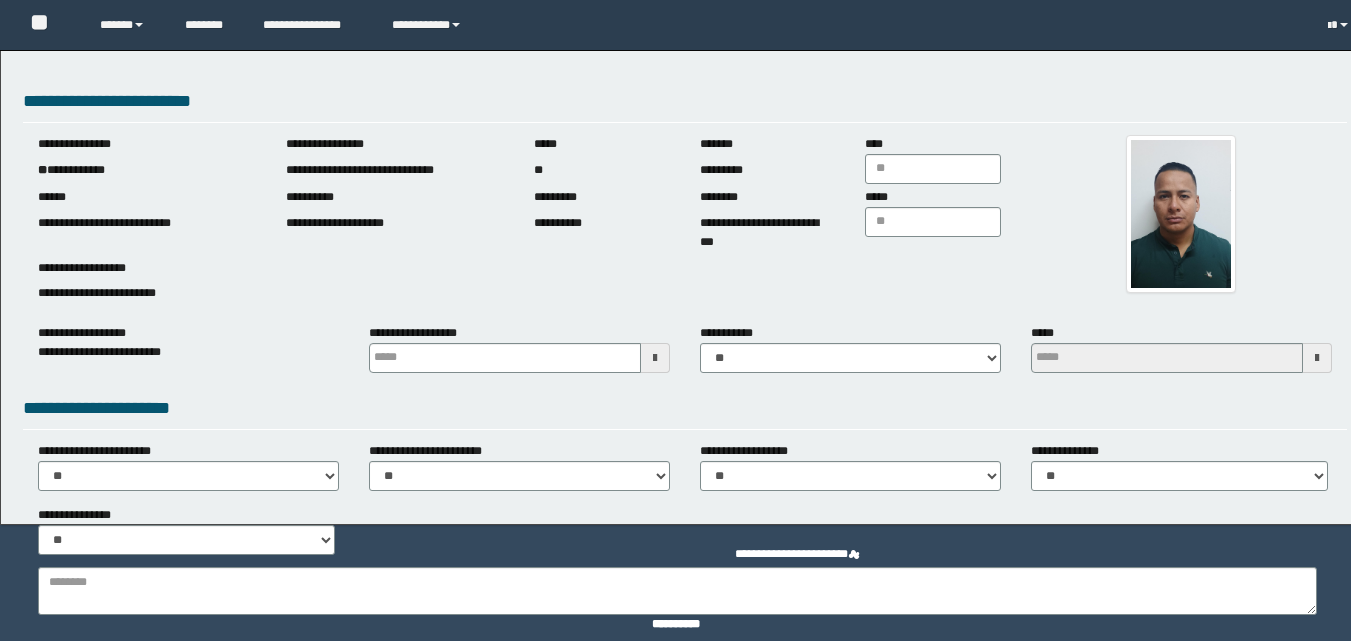 type 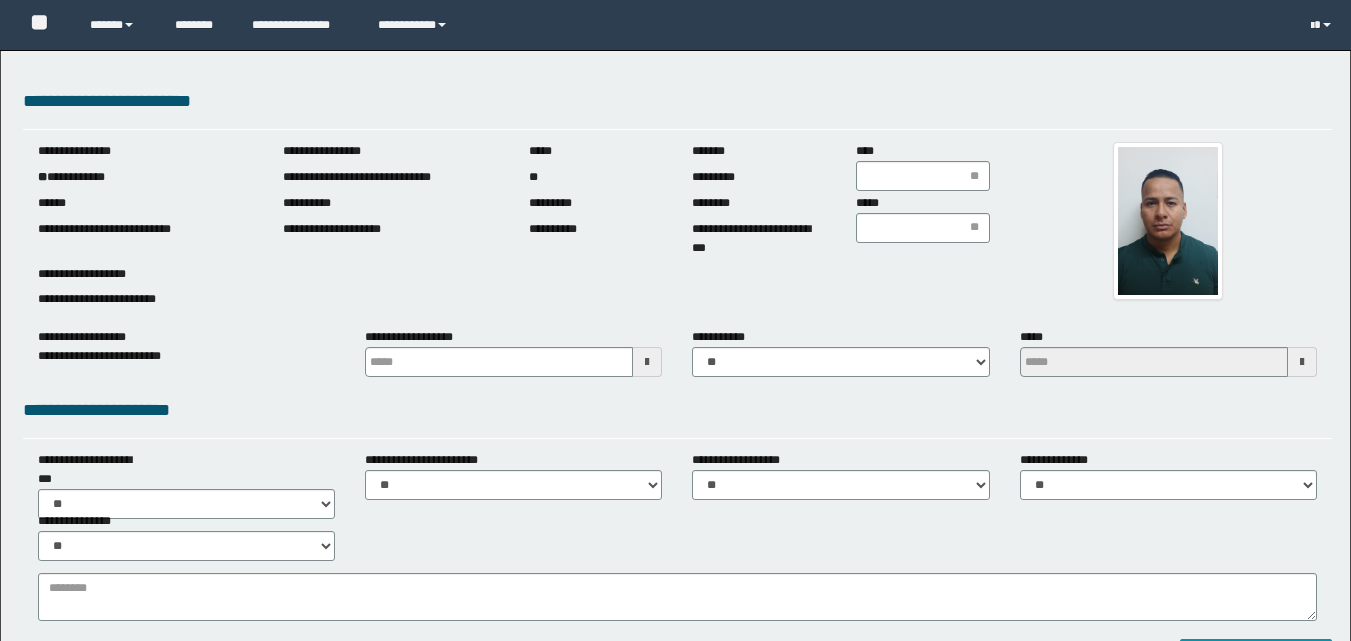 scroll, scrollTop: 0, scrollLeft: 0, axis: both 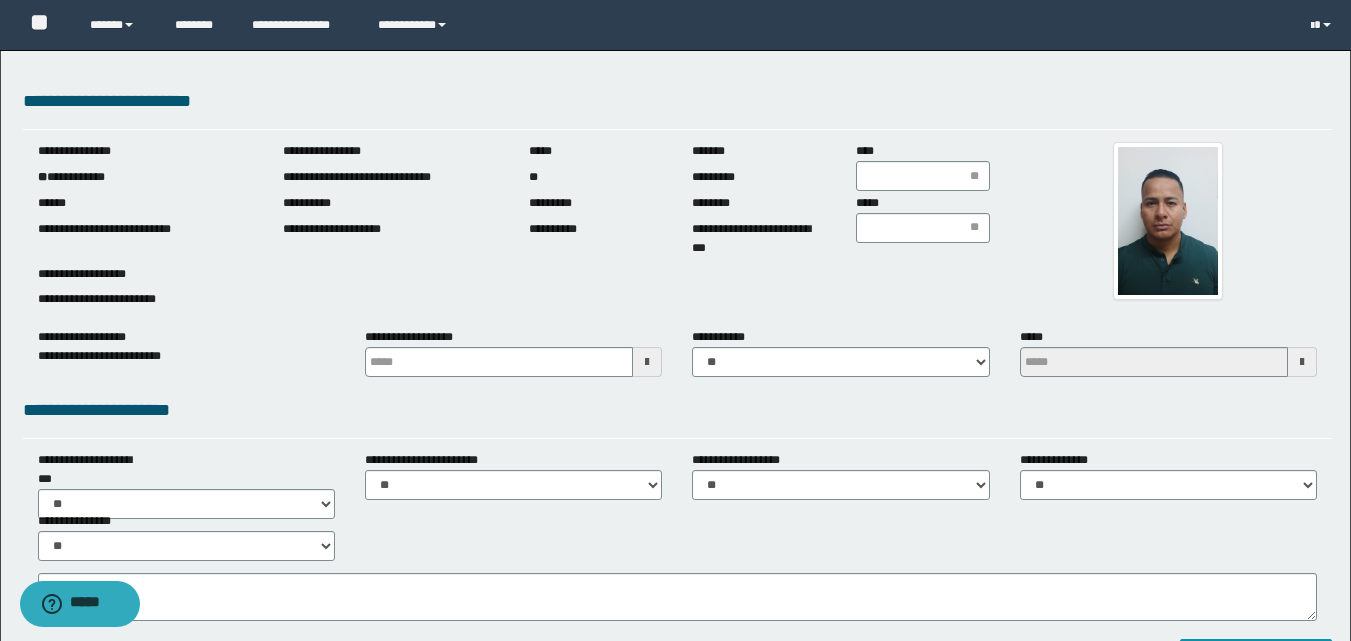 click on "**********" at bounding box center [675, 992] 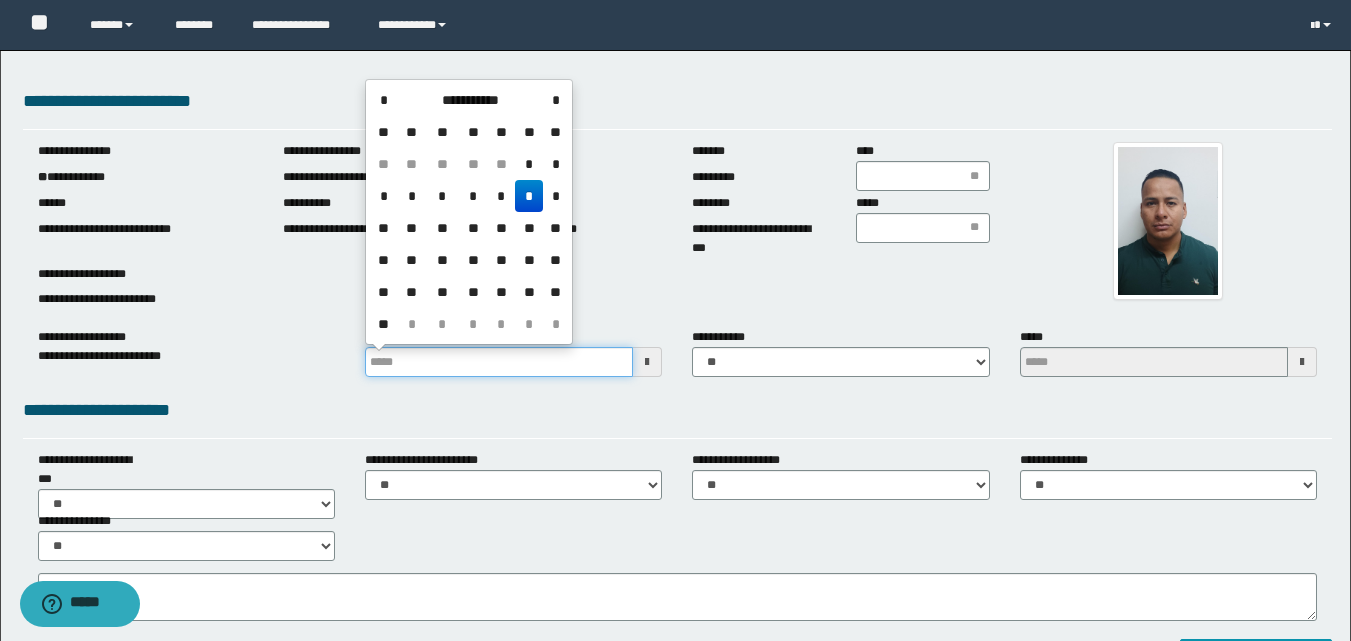 click at bounding box center (499, 362) 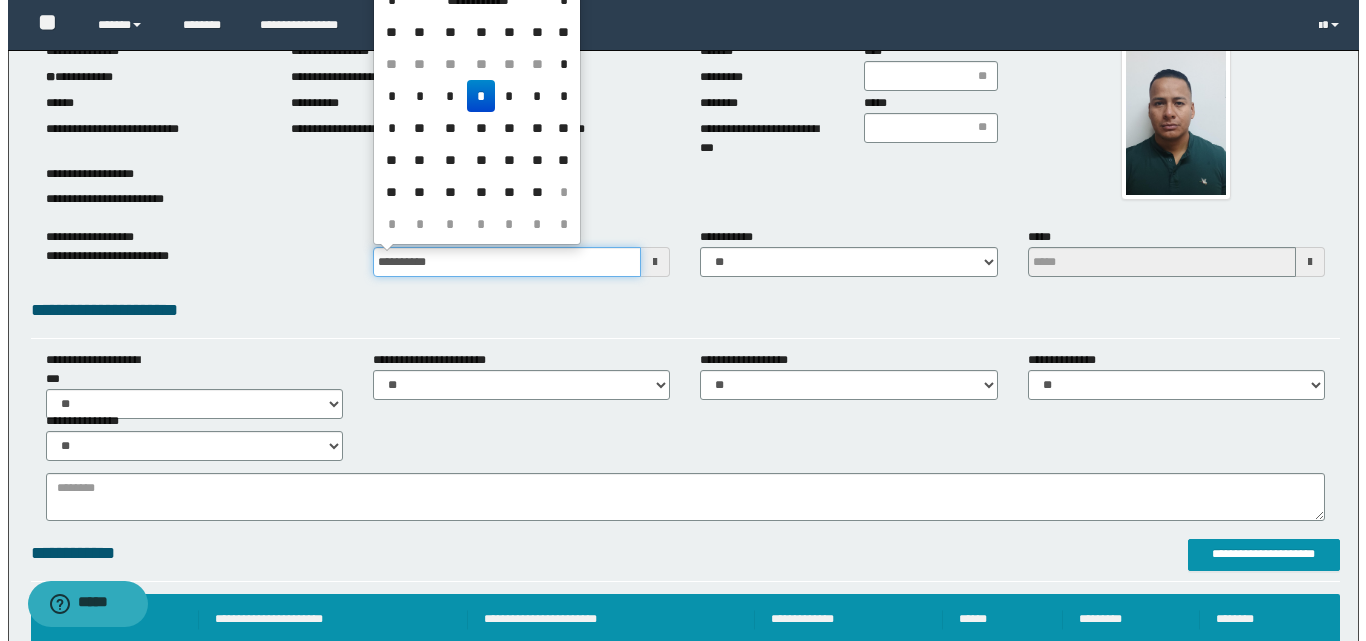 scroll, scrollTop: 200, scrollLeft: 0, axis: vertical 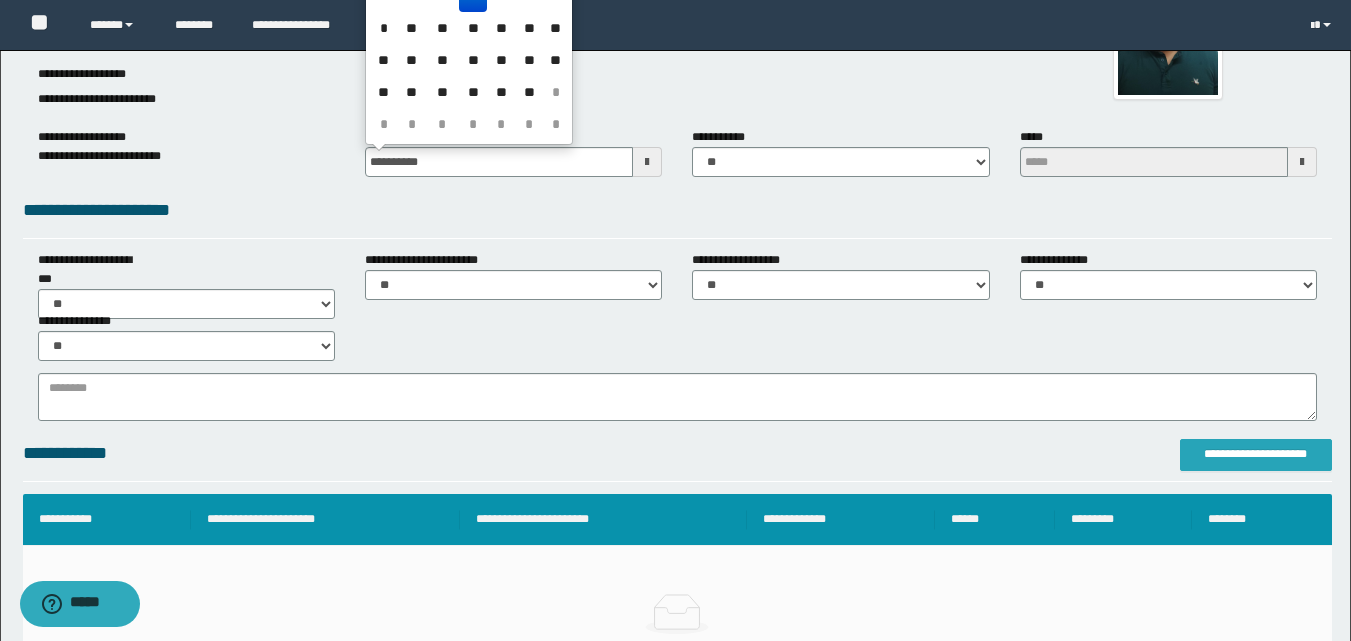 type on "**********" 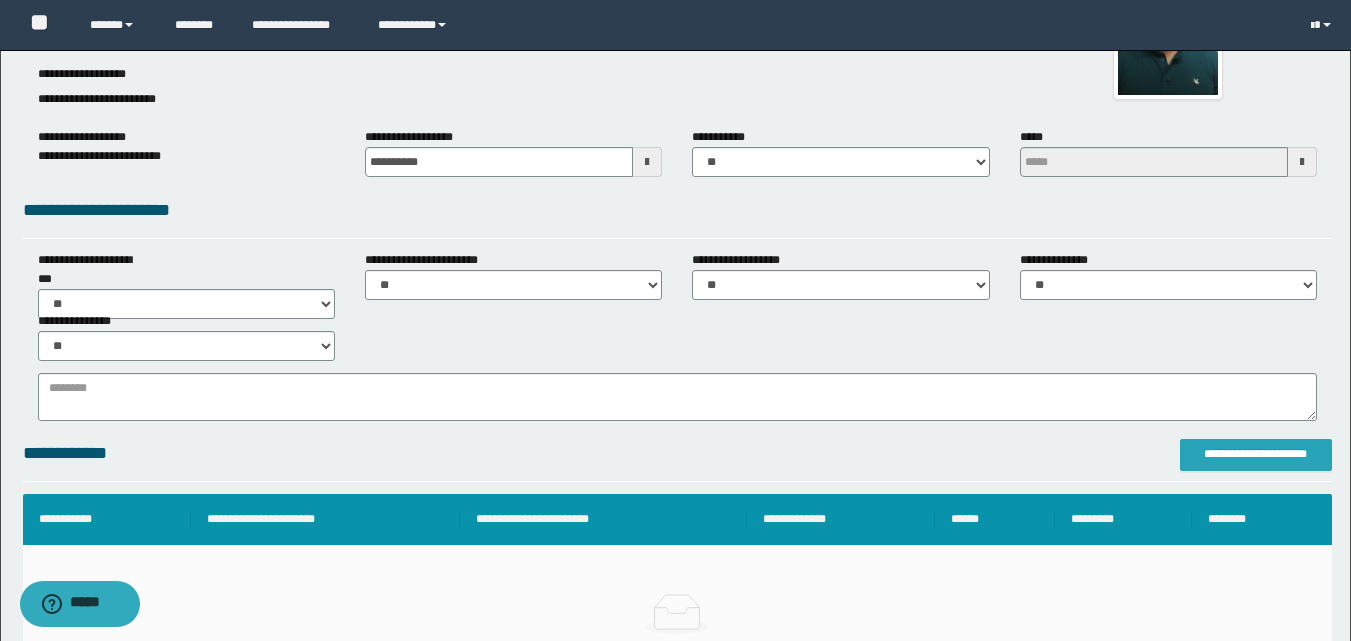 click on "**********" at bounding box center [1256, 455] 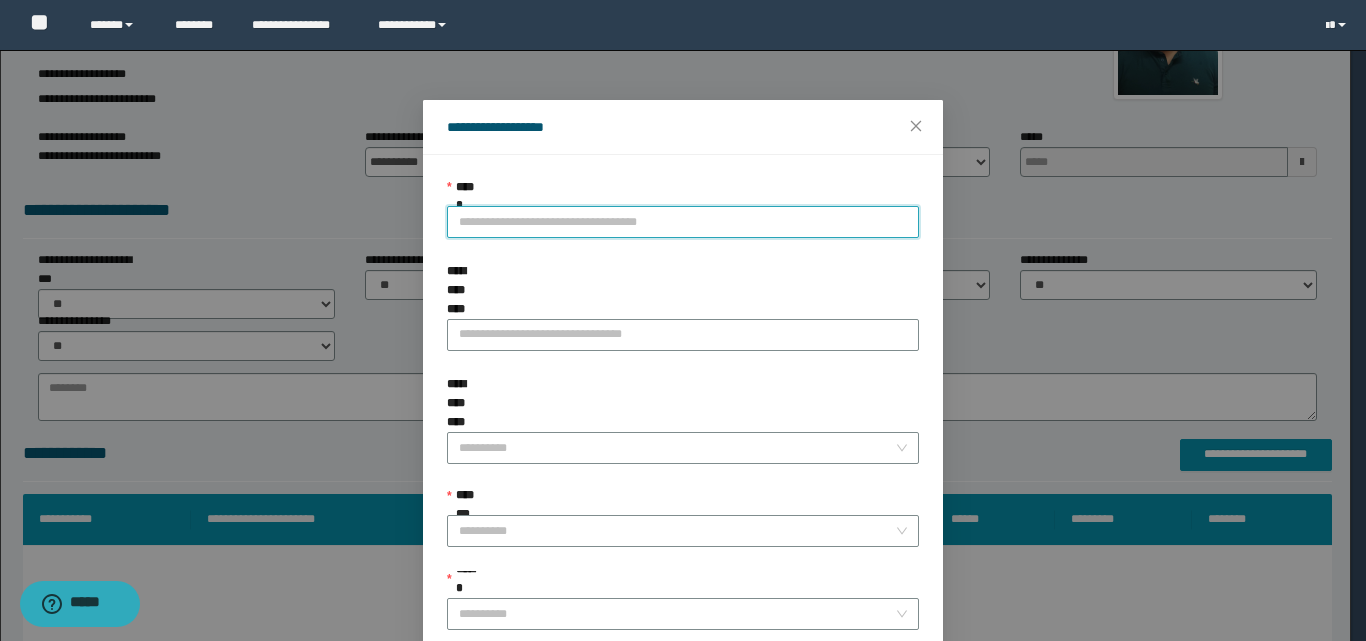 click on "**********" at bounding box center (683, 222) 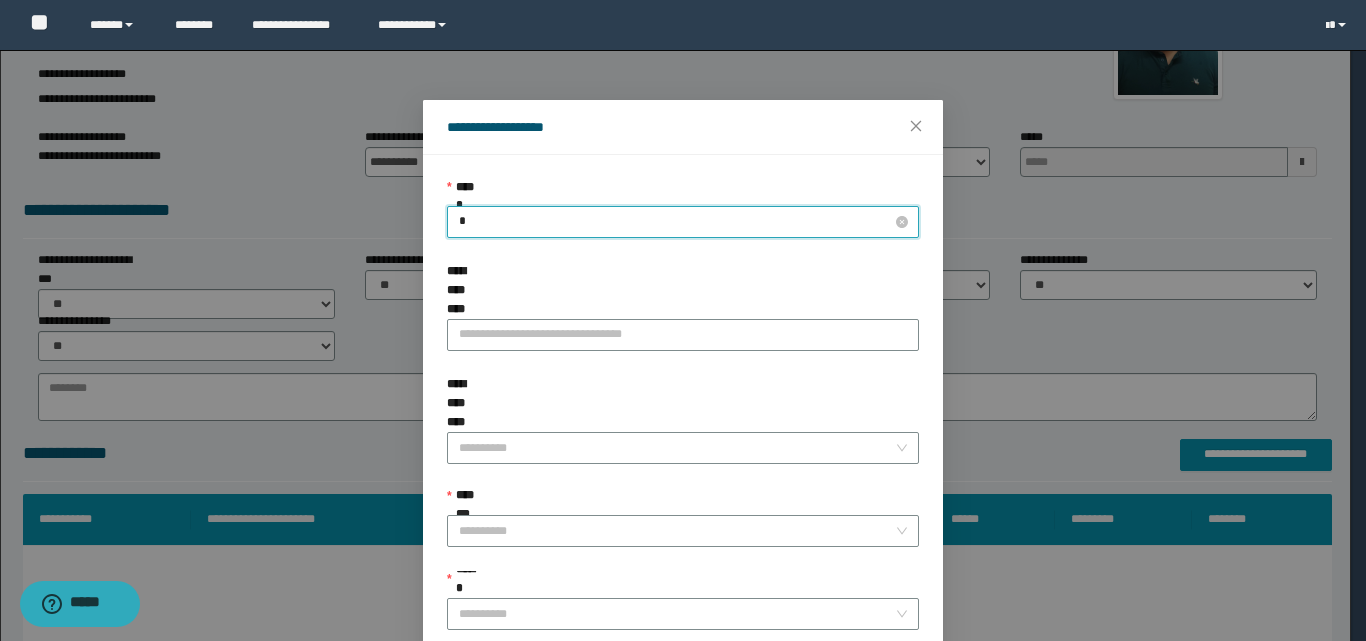 type on "**" 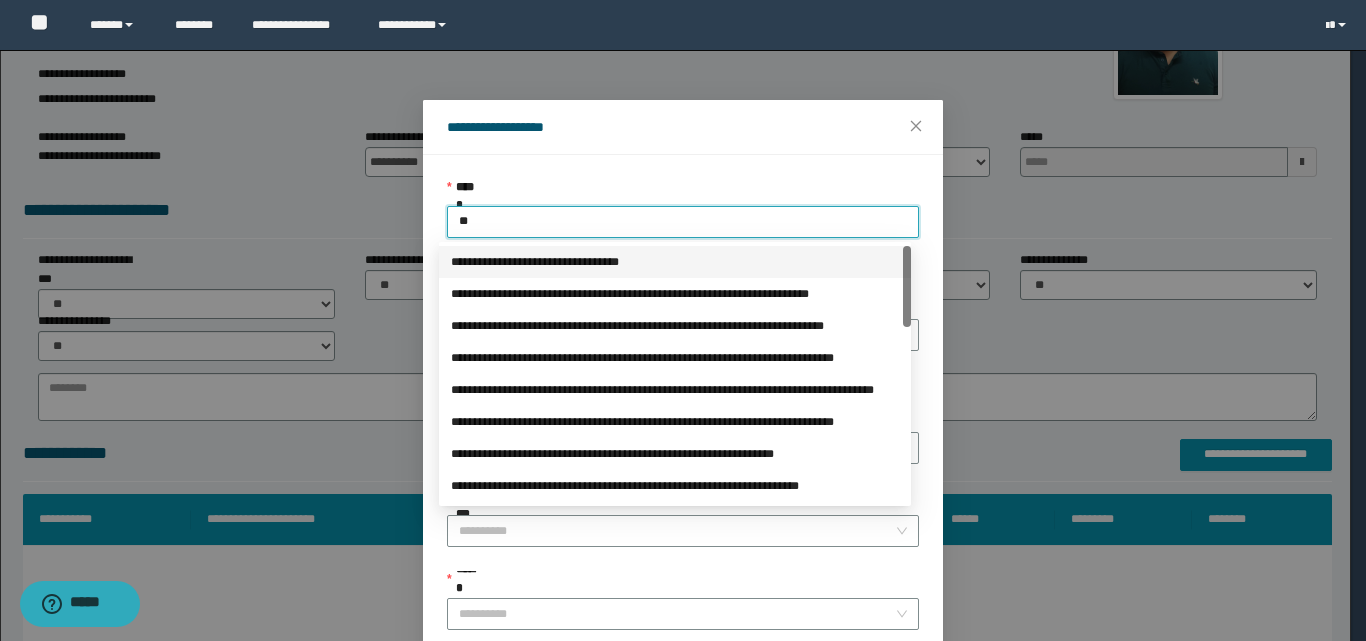 click on "**********" at bounding box center [675, 262] 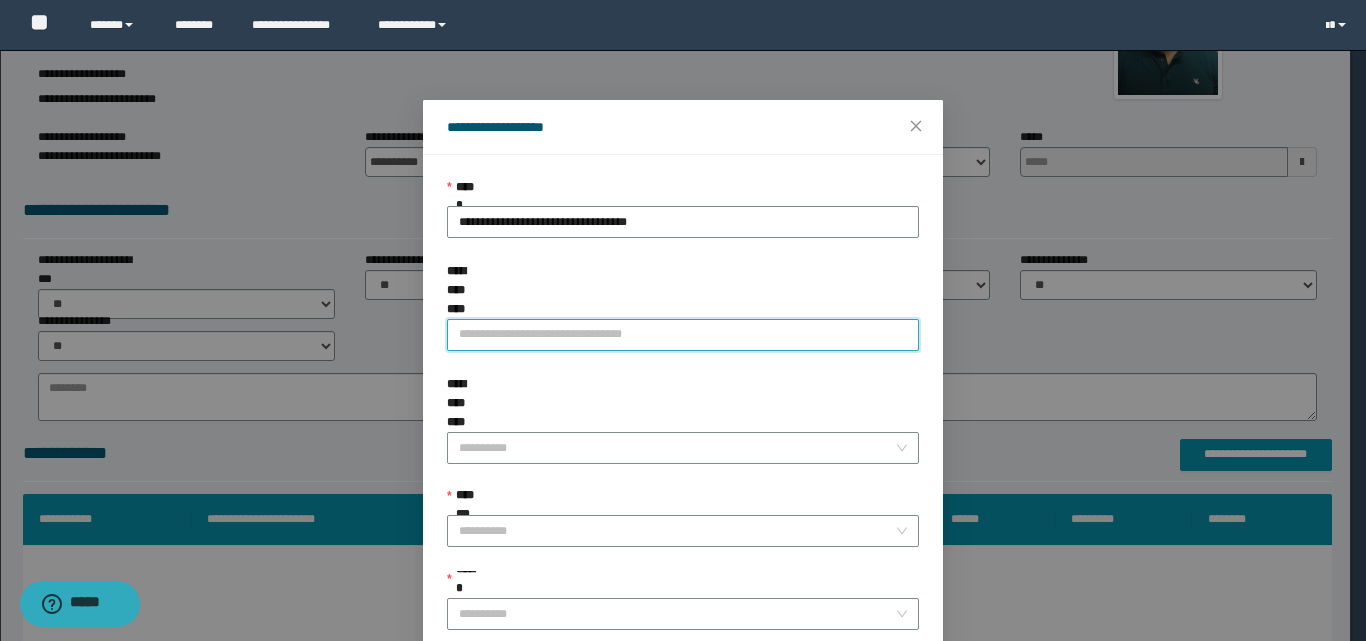 click on "**********" at bounding box center (683, 335) 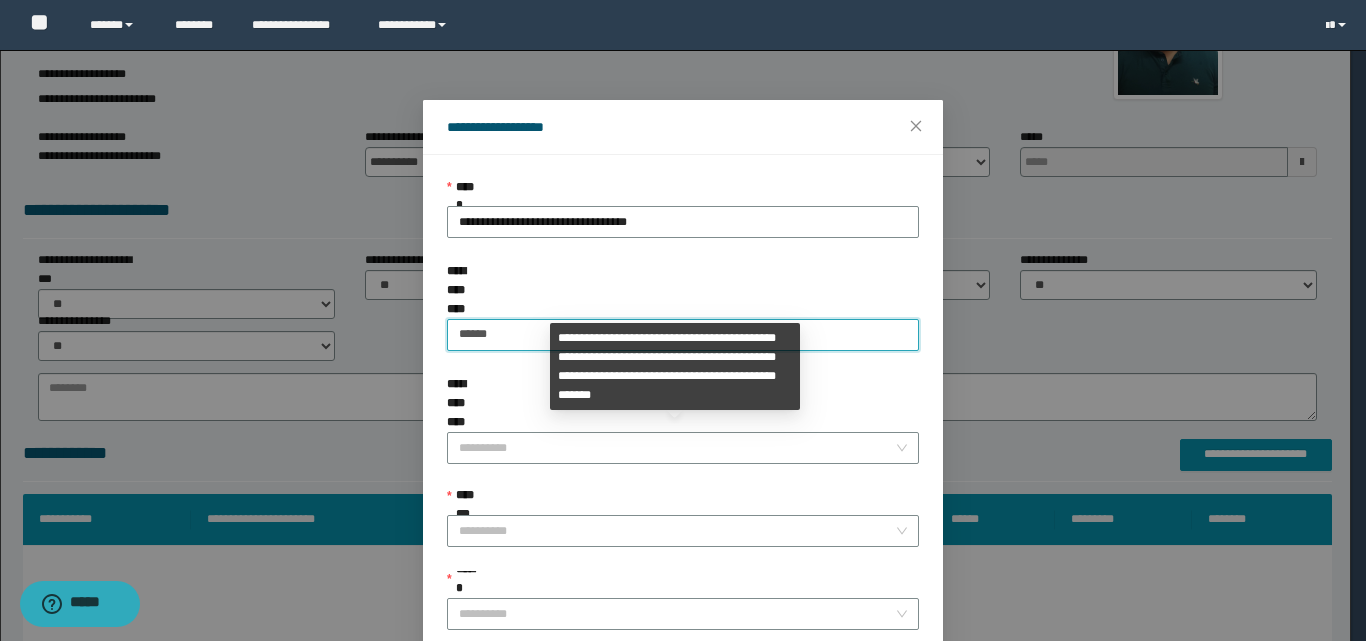 type on "******" 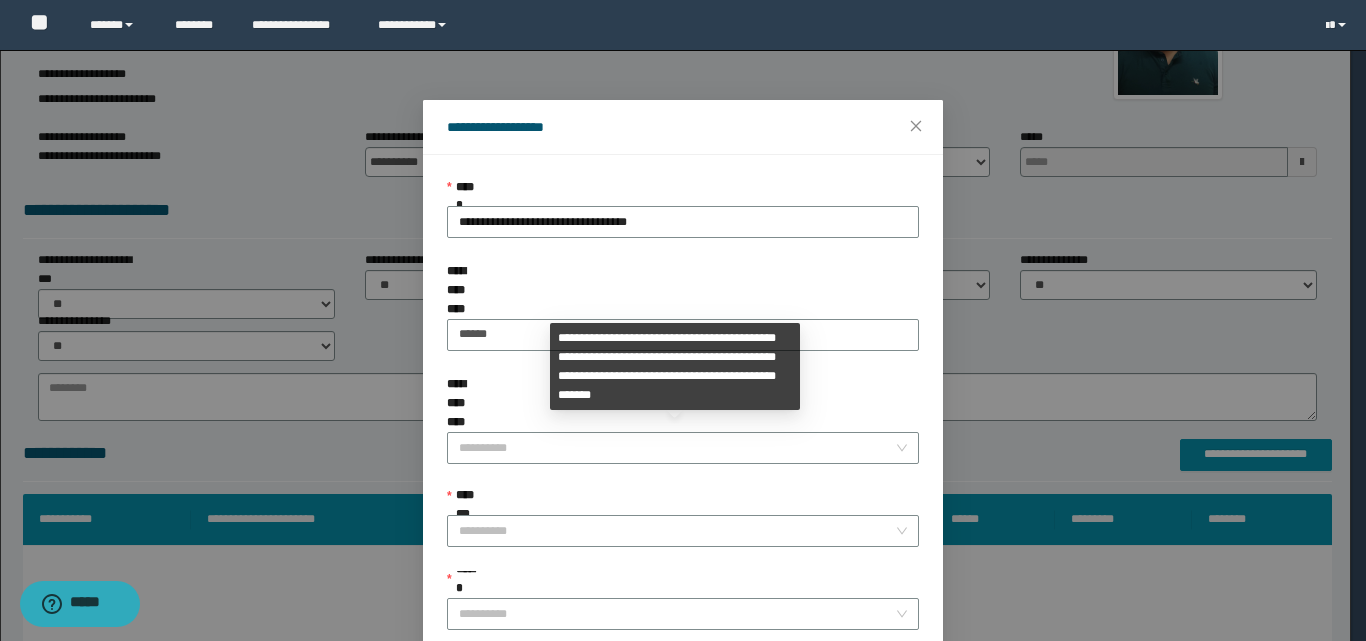 drag, startPoint x: 594, startPoint y: 365, endPoint x: 586, endPoint y: 391, distance: 27.202942 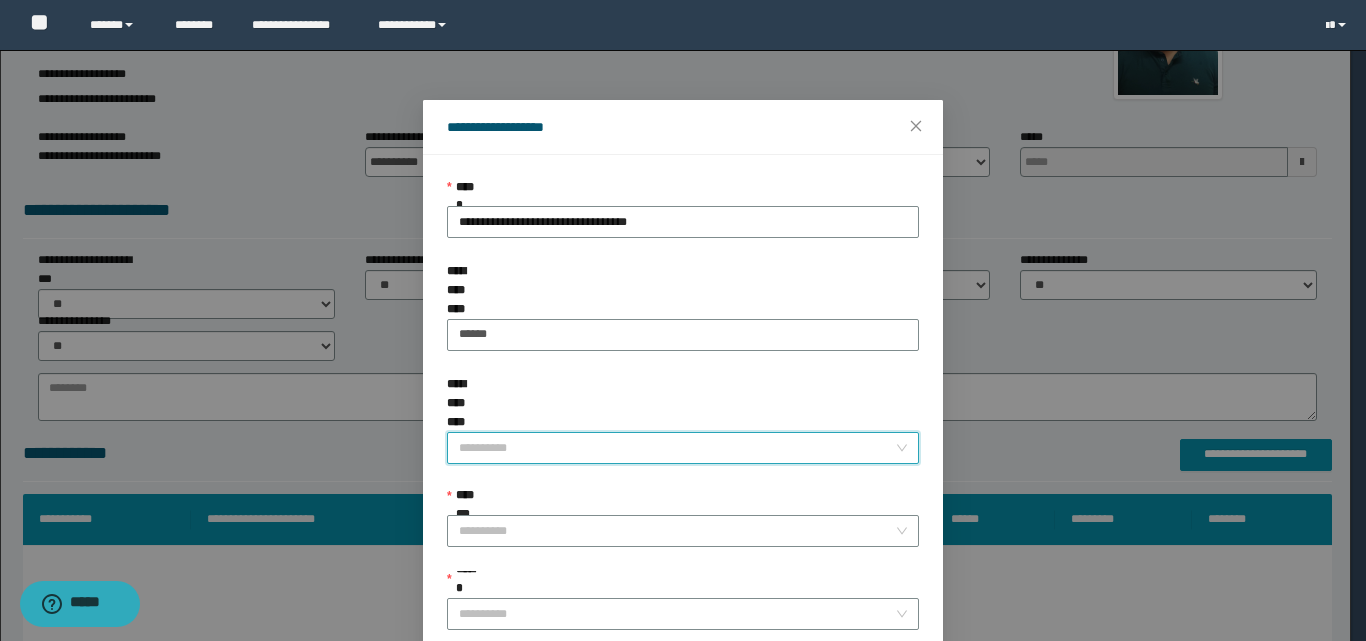 click on "**********" at bounding box center (677, 448) 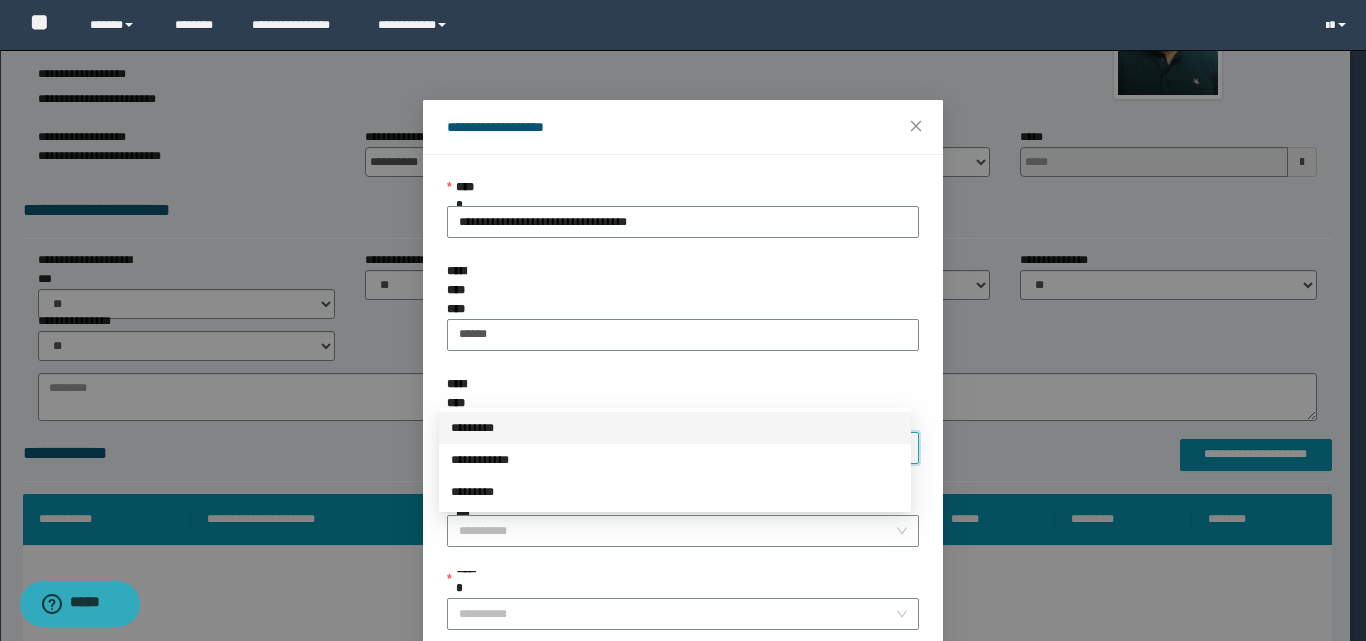 click on "**********" at bounding box center (677, 448) 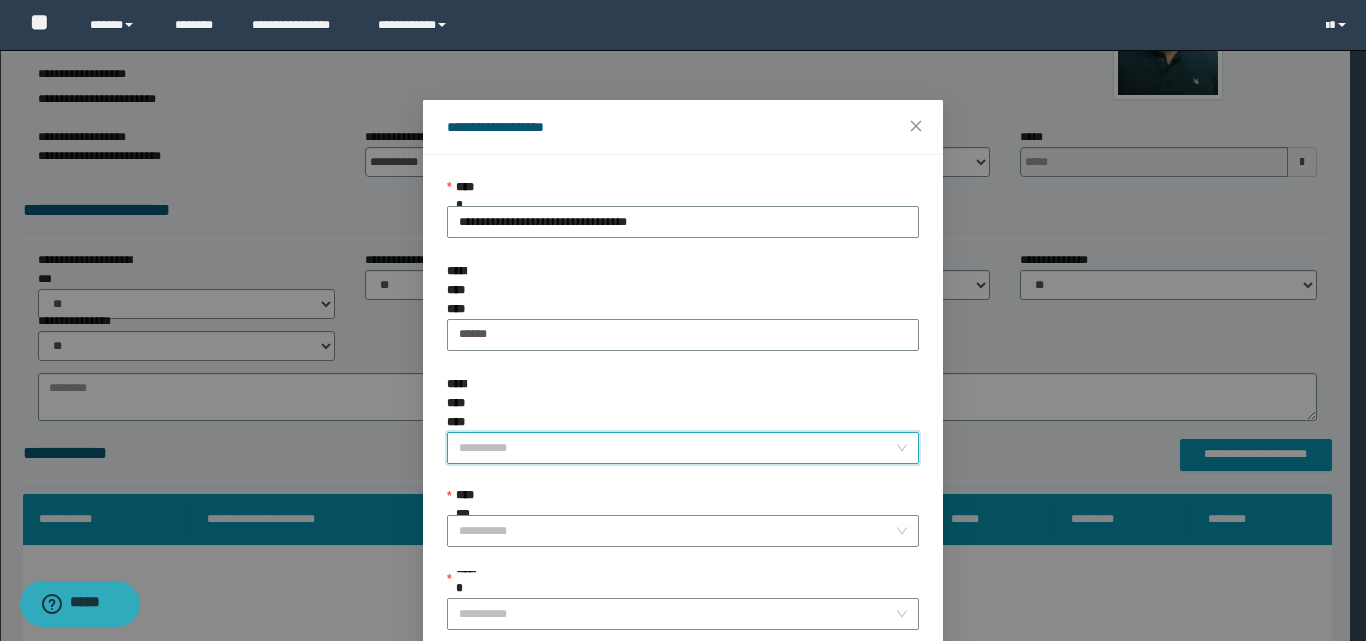 click on "**********" at bounding box center [683, 448] 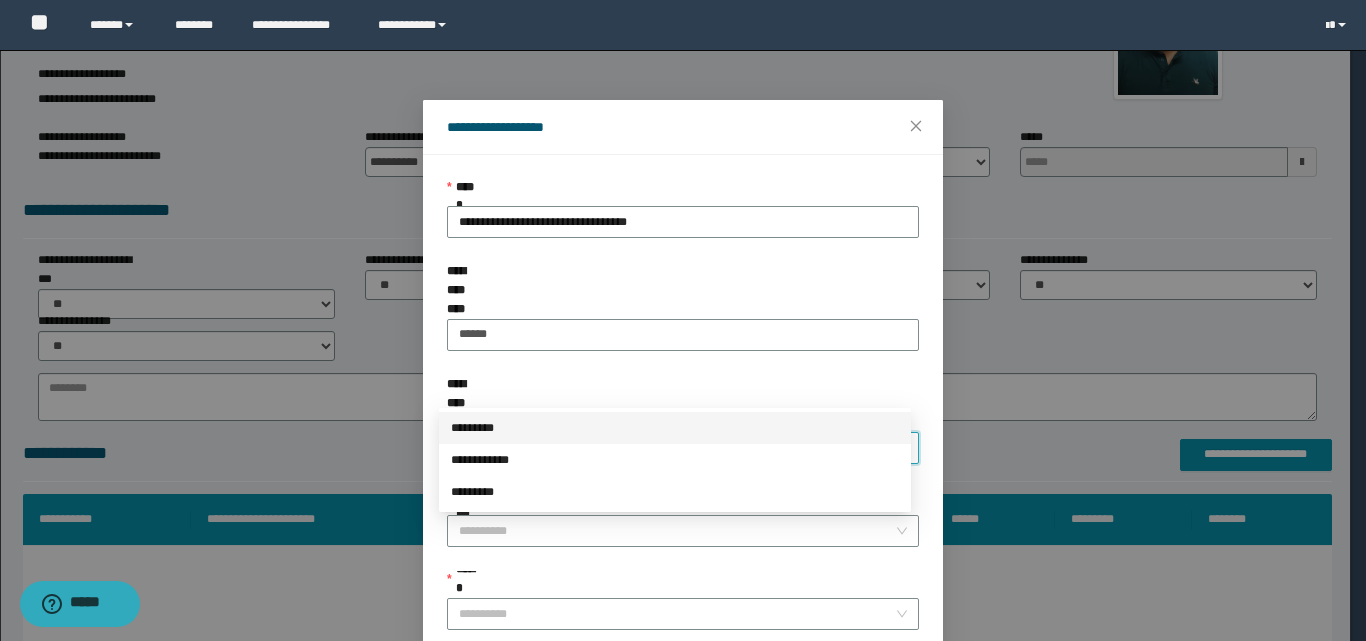 click on "*********" at bounding box center (675, 428) 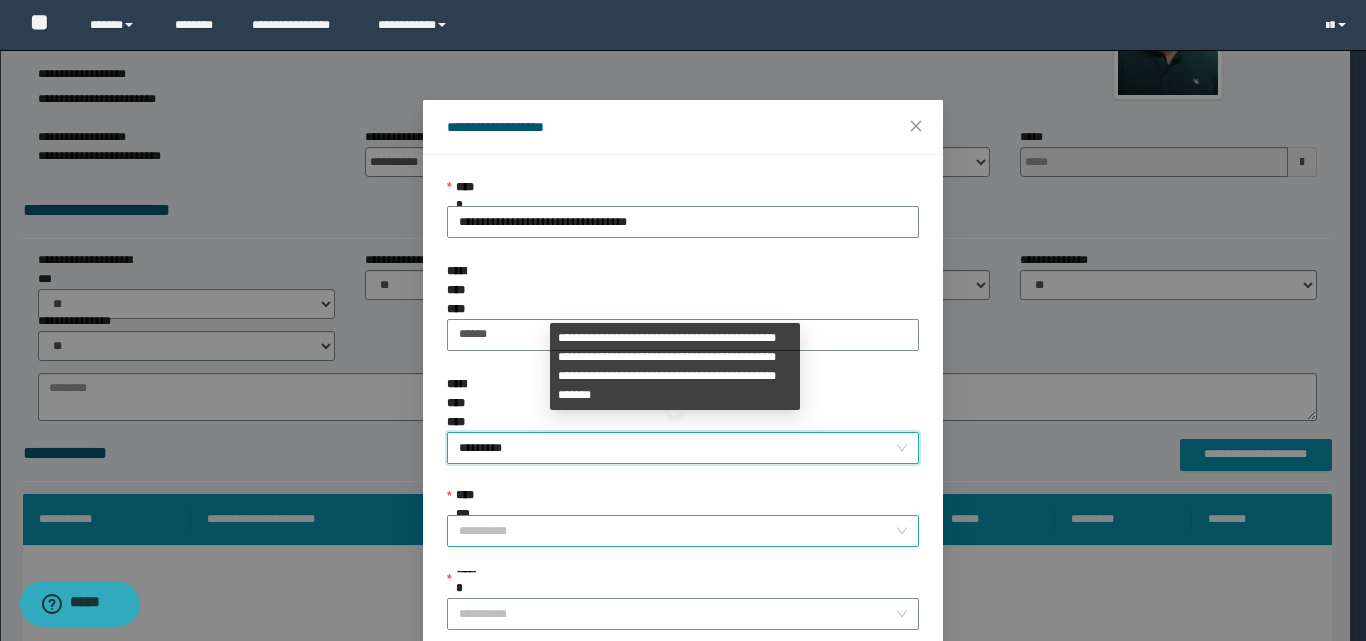 click on "**********" at bounding box center [677, 531] 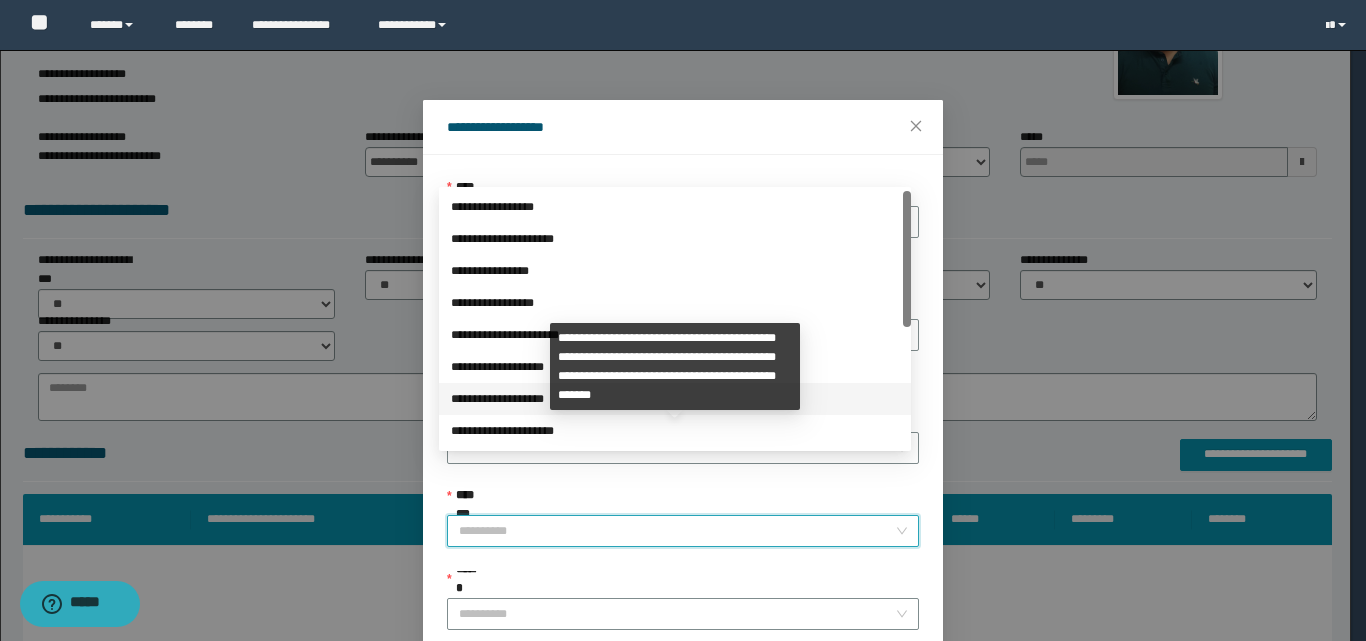 scroll, scrollTop: 224, scrollLeft: 0, axis: vertical 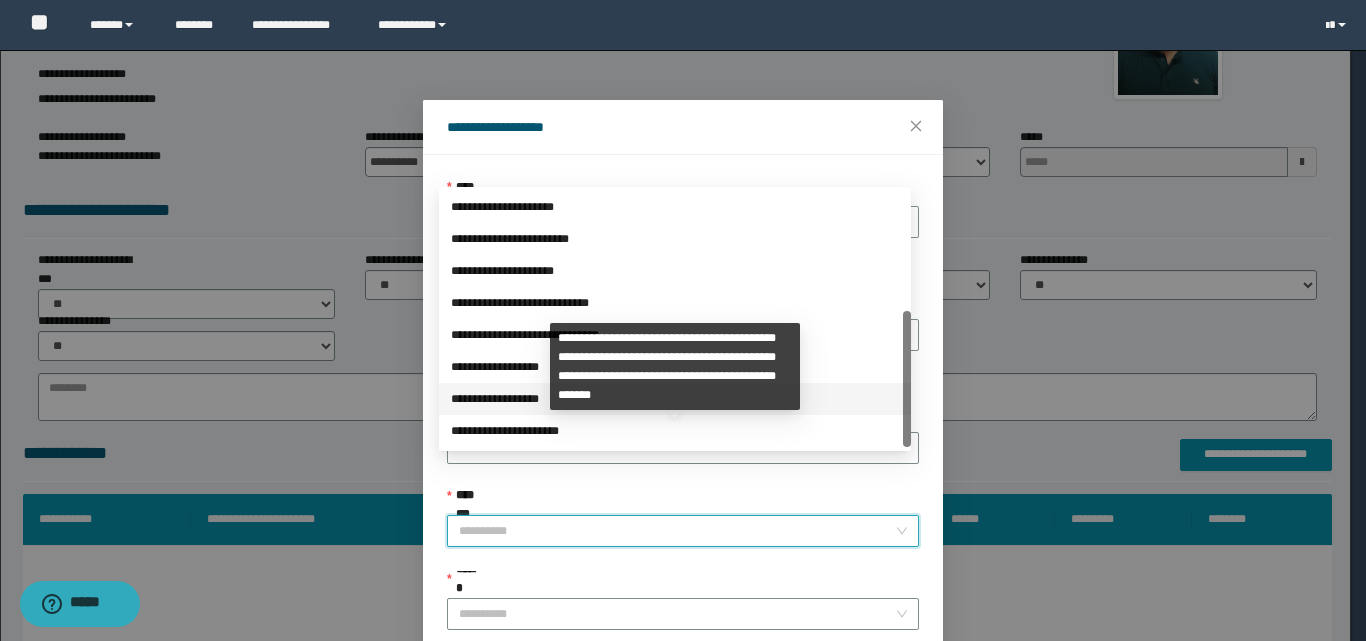 click on "**********" at bounding box center (675, 399) 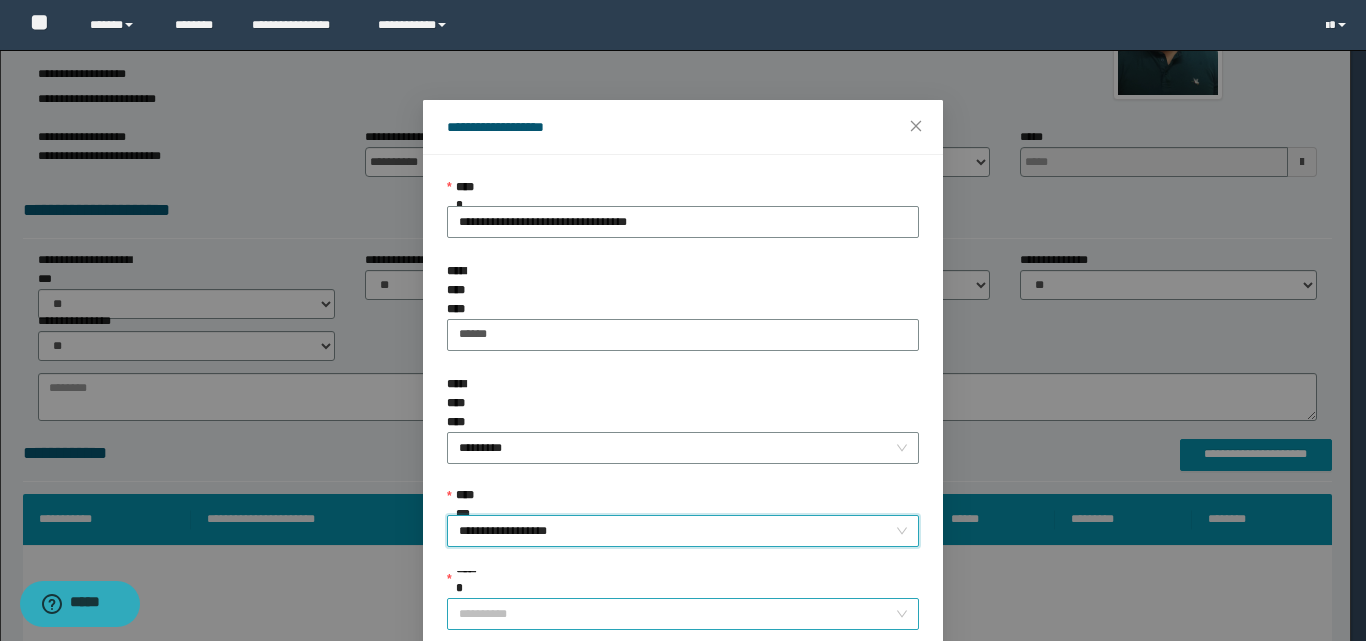 click on "******" at bounding box center [677, 614] 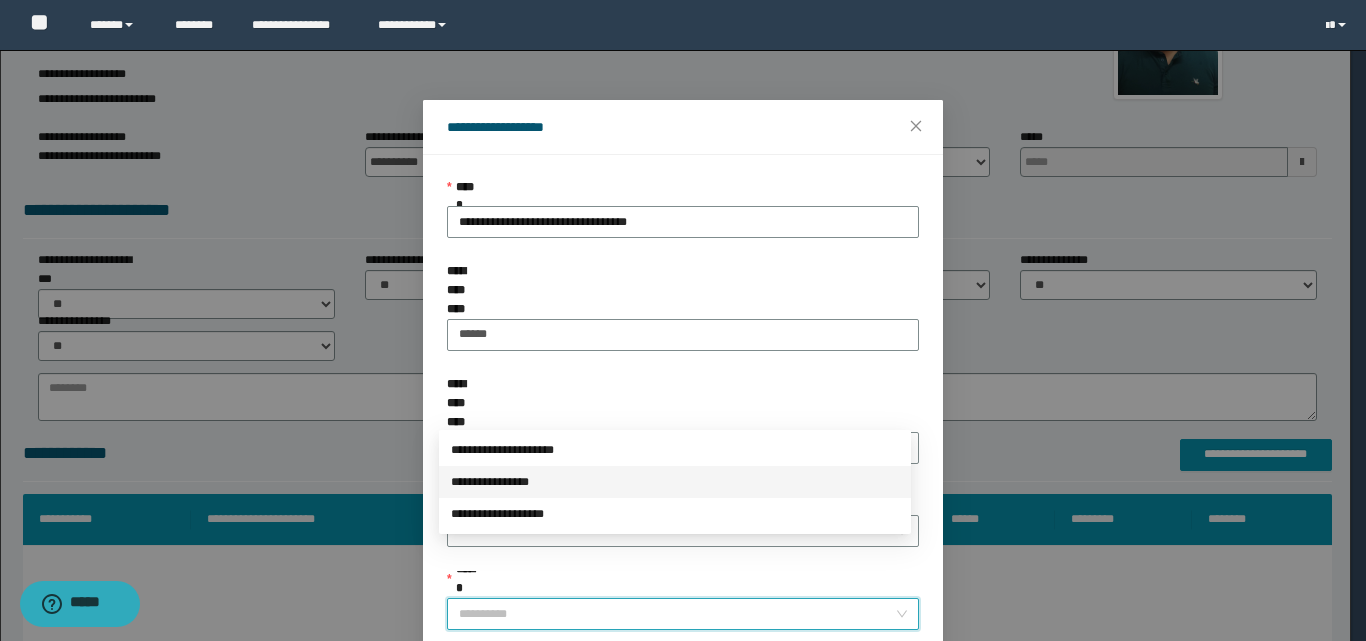 click on "**********" at bounding box center [675, 482] 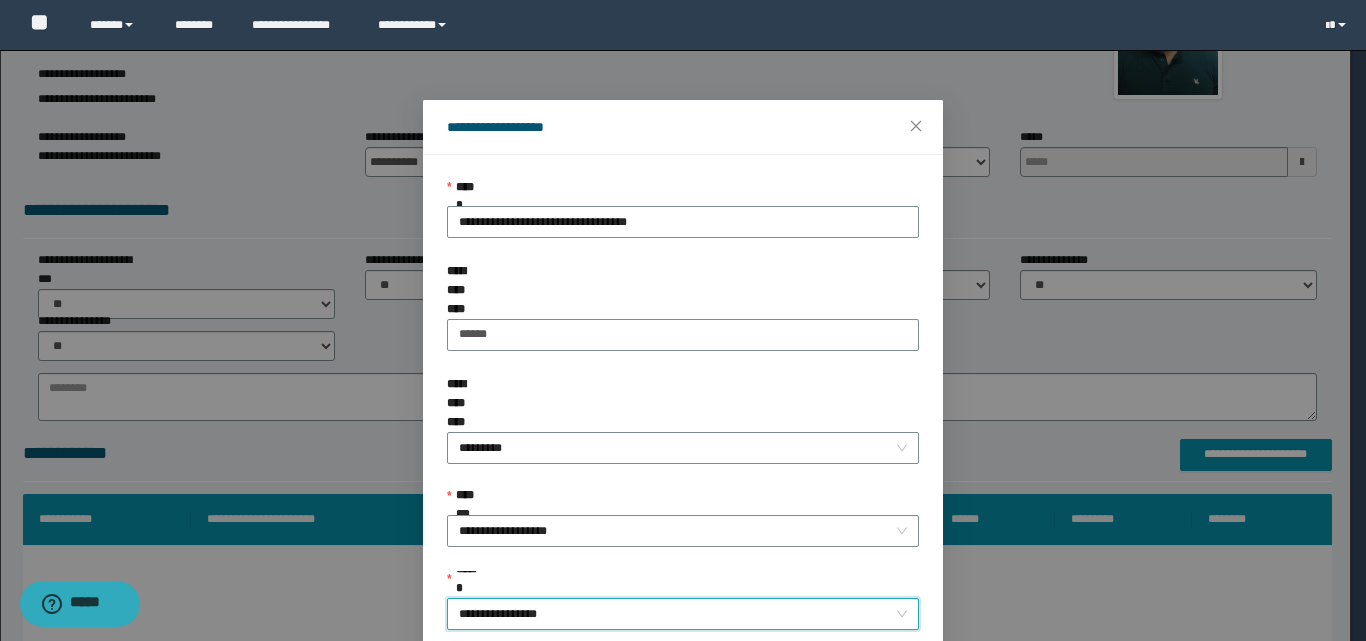 scroll, scrollTop: 111, scrollLeft: 0, axis: vertical 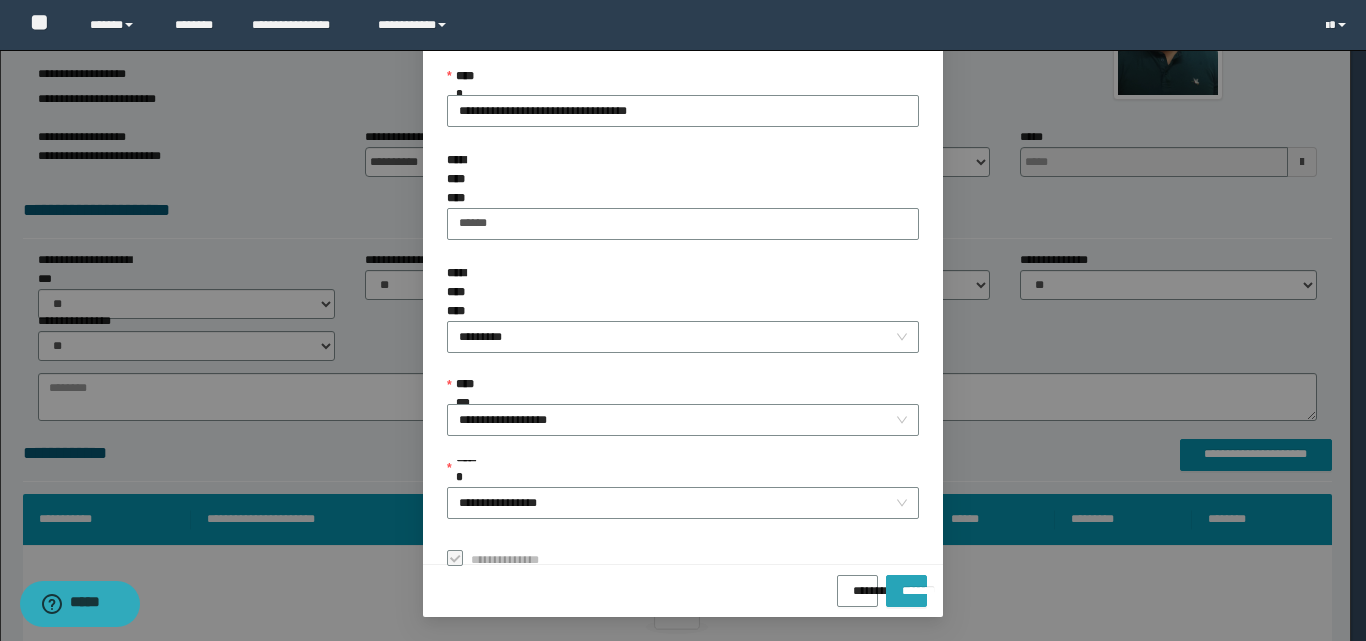 click on "*******" at bounding box center [906, 584] 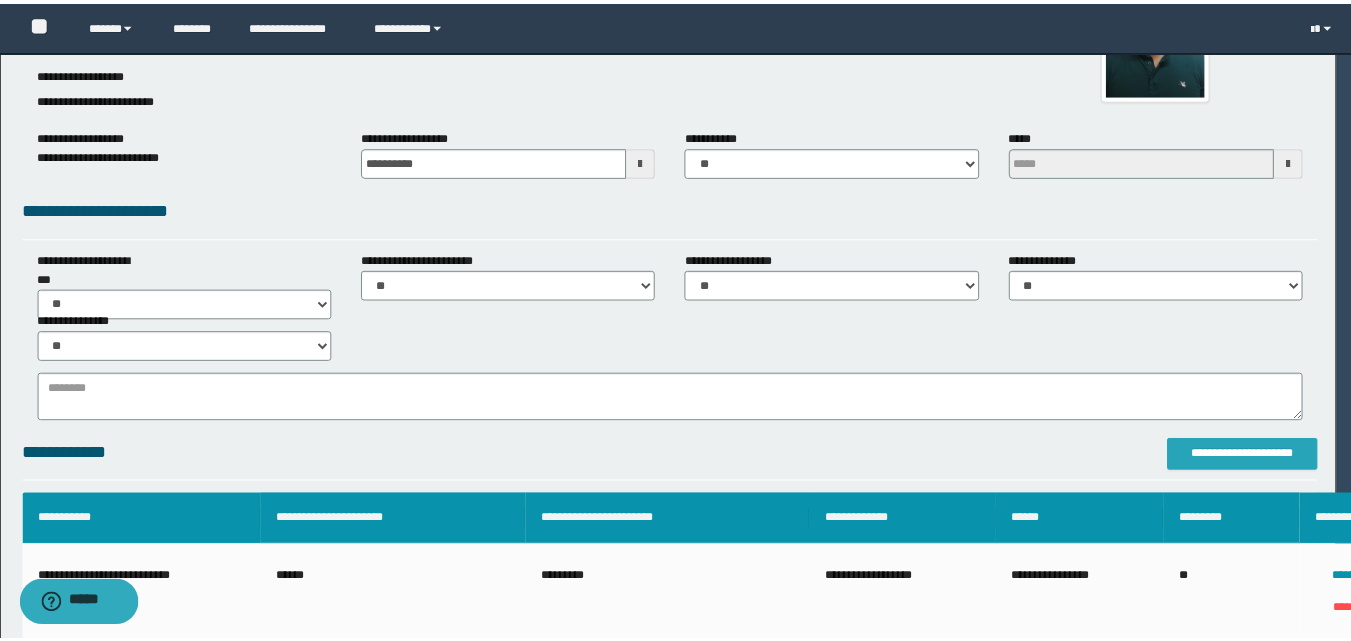scroll, scrollTop: 0, scrollLeft: 0, axis: both 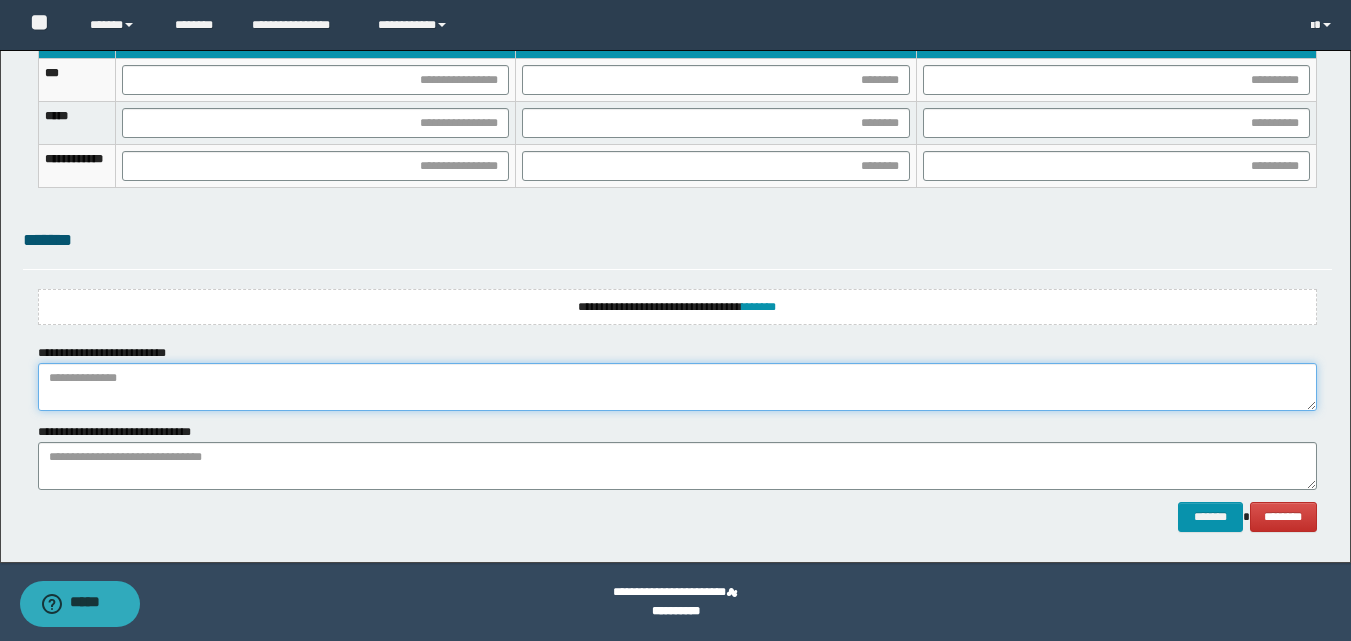 click at bounding box center [677, 387] 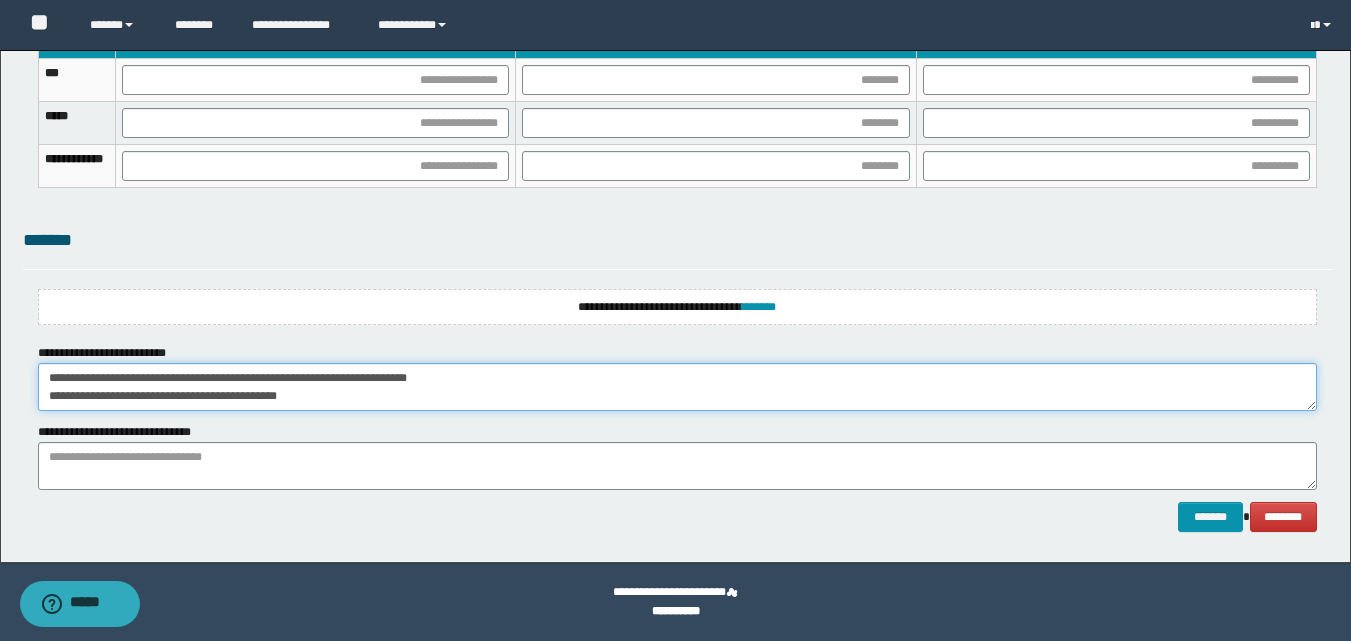 scroll, scrollTop: 0, scrollLeft: 0, axis: both 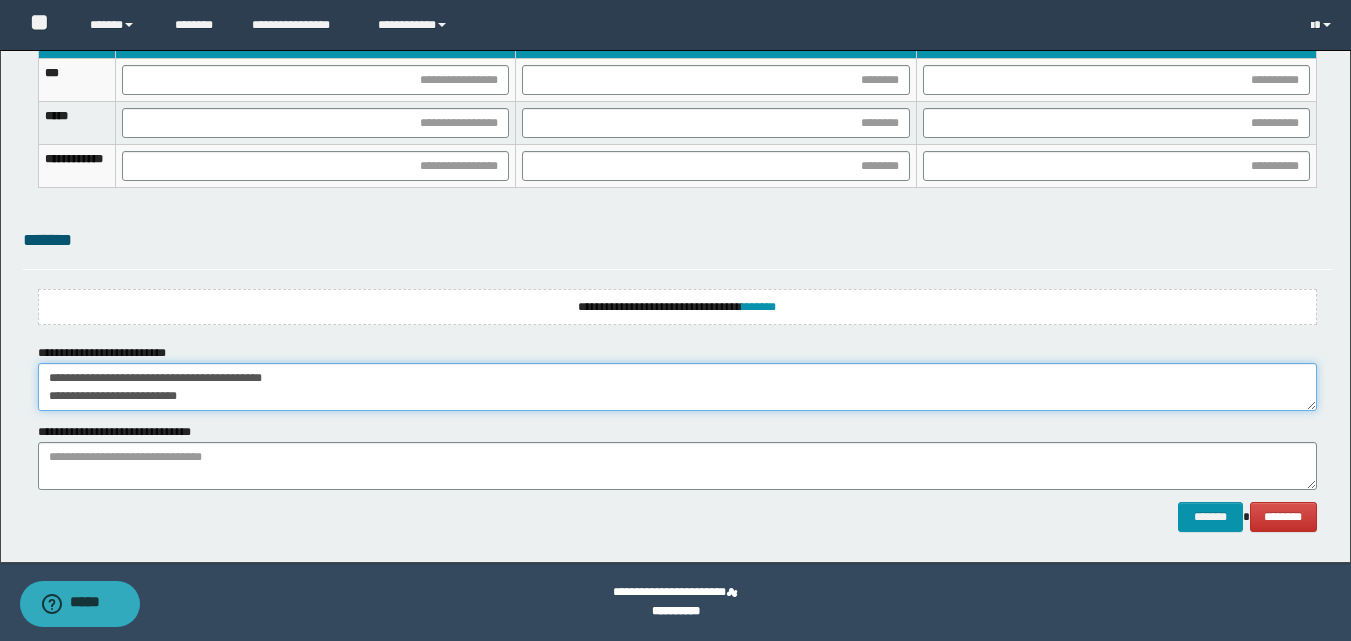 type on "**********" 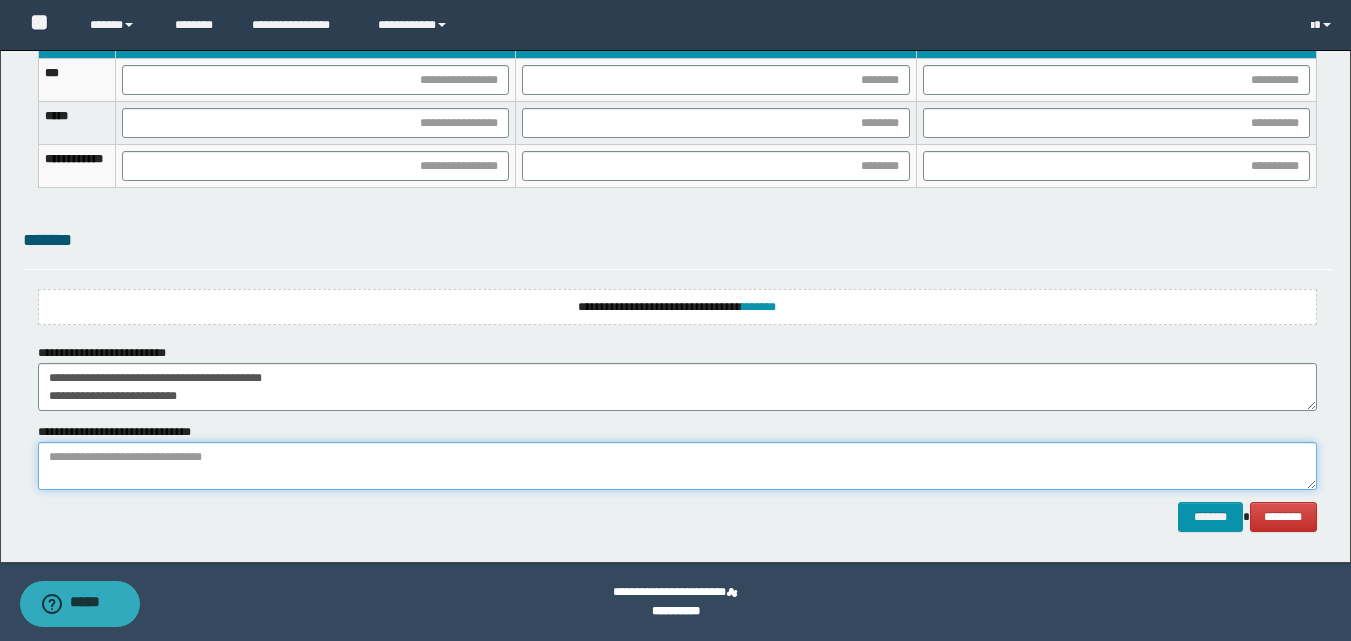 click at bounding box center [677, 466] 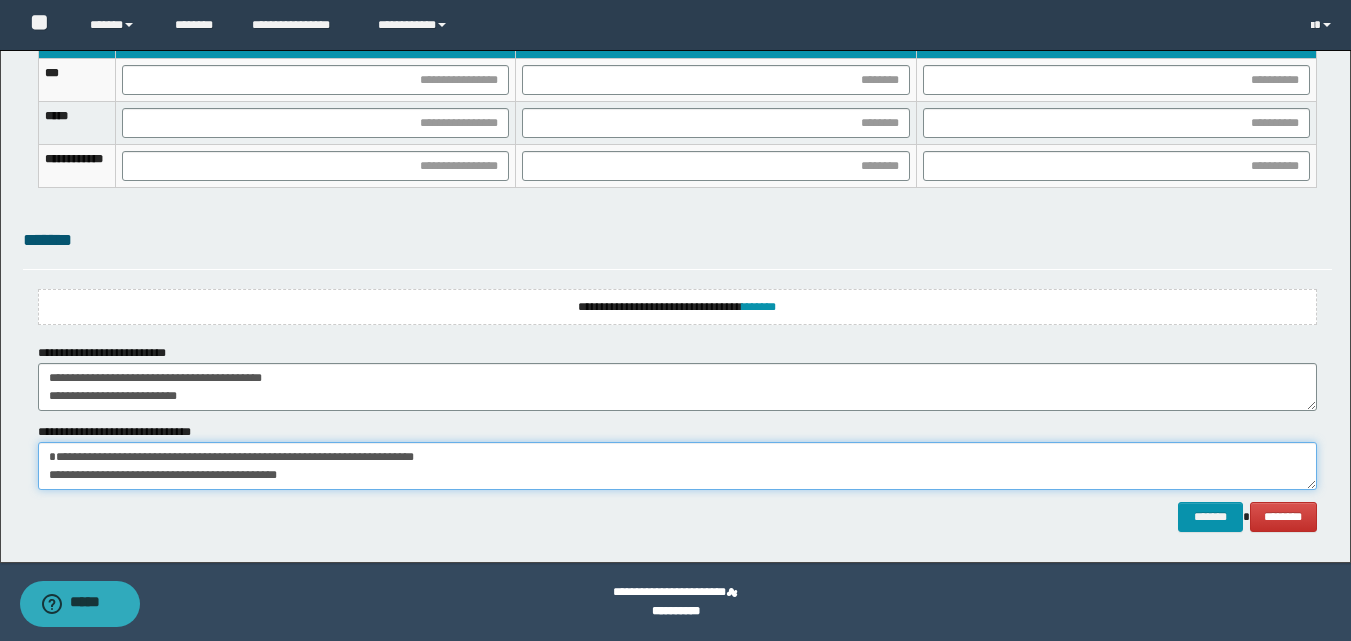 scroll, scrollTop: 0, scrollLeft: 0, axis: both 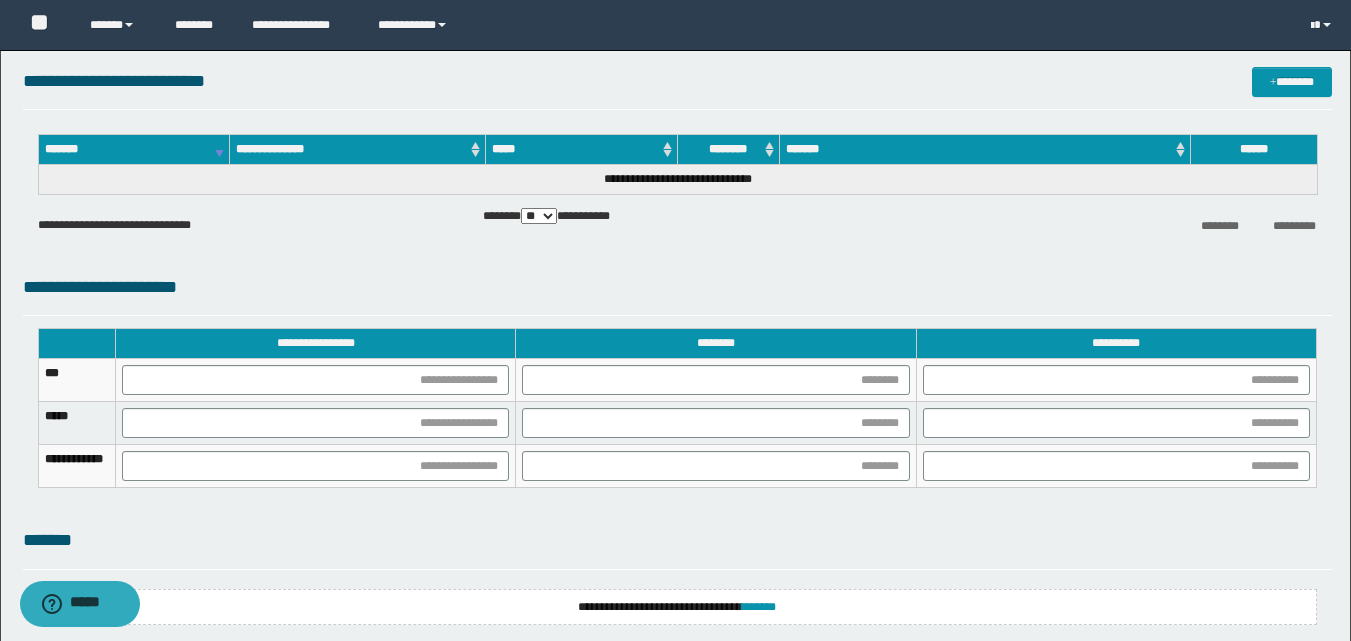 type on "**********" 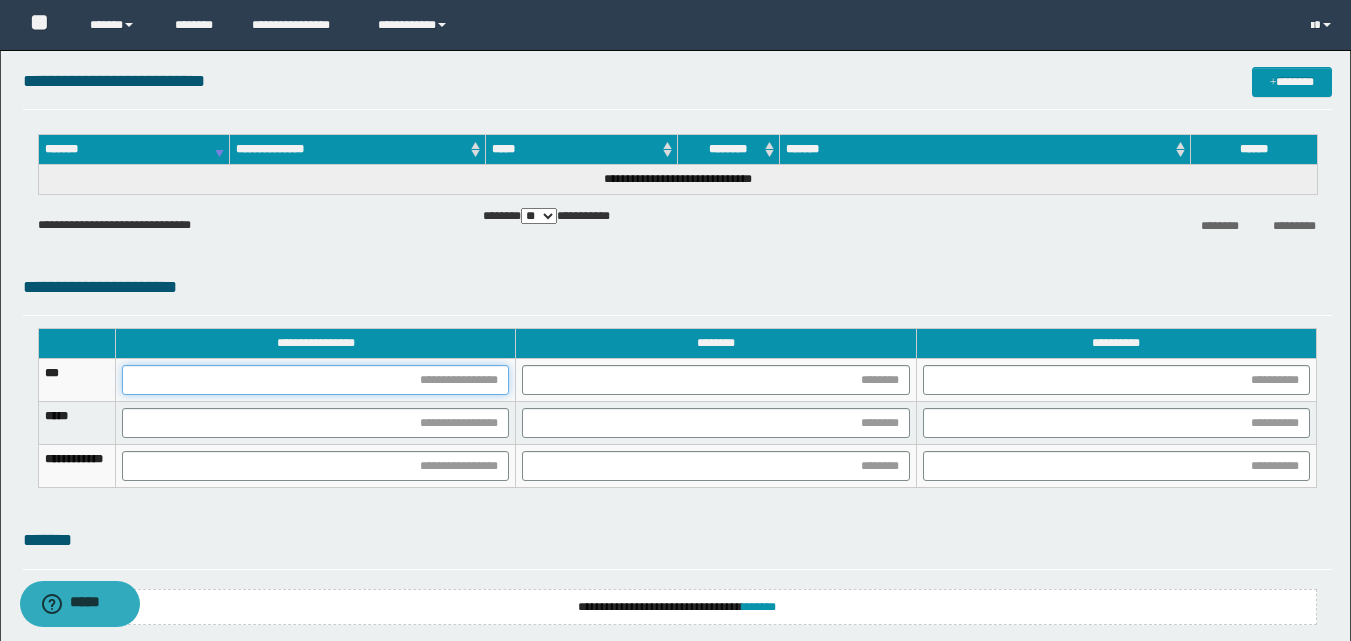 click at bounding box center (315, 380) 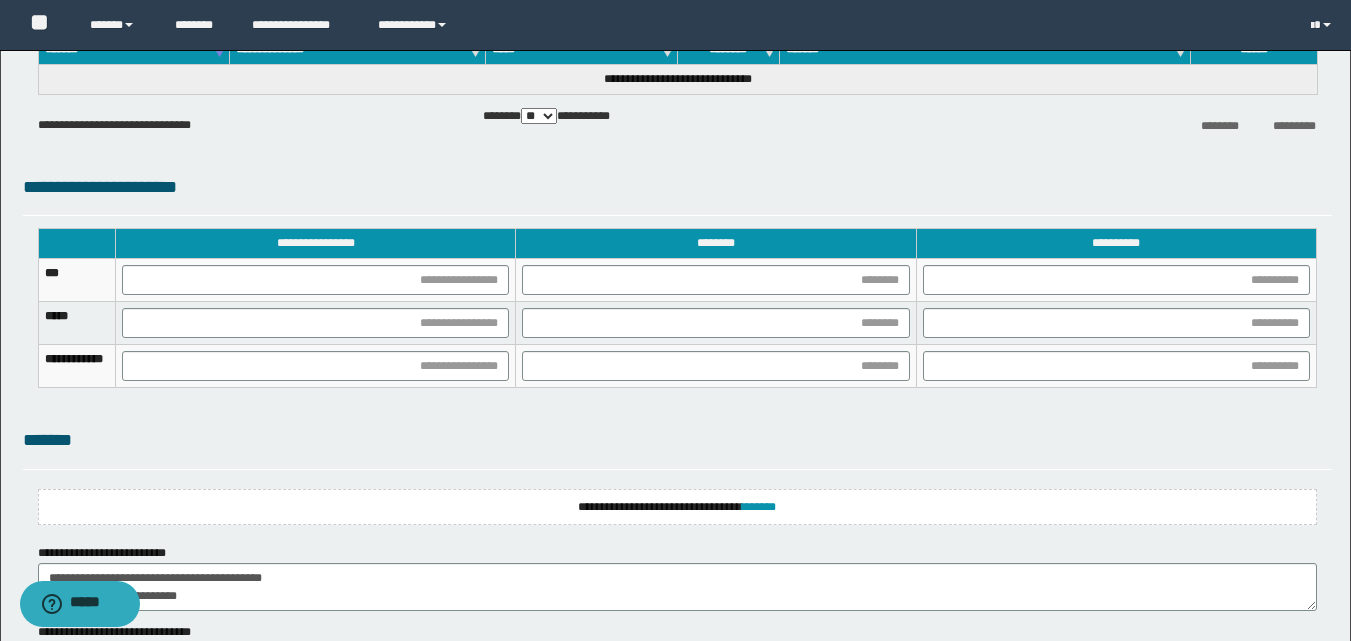 drag, startPoint x: 839, startPoint y: 256, endPoint x: 839, endPoint y: 273, distance: 17 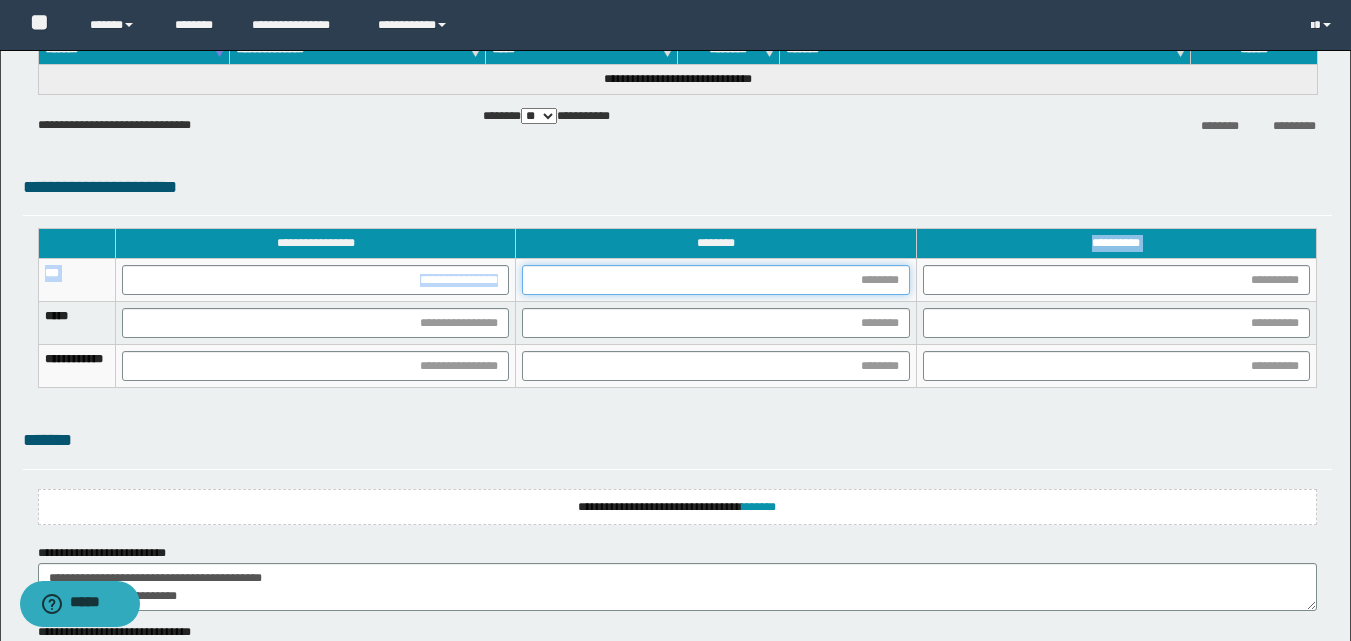 click at bounding box center (715, 280) 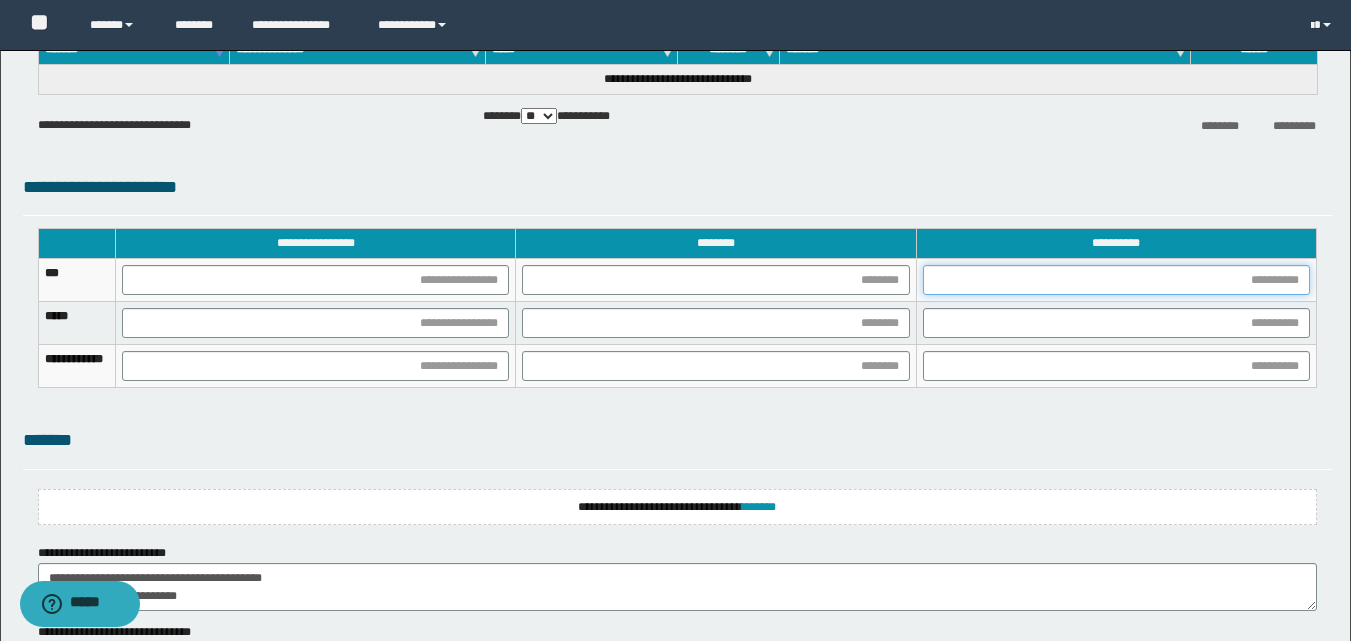 click at bounding box center (1116, 280) 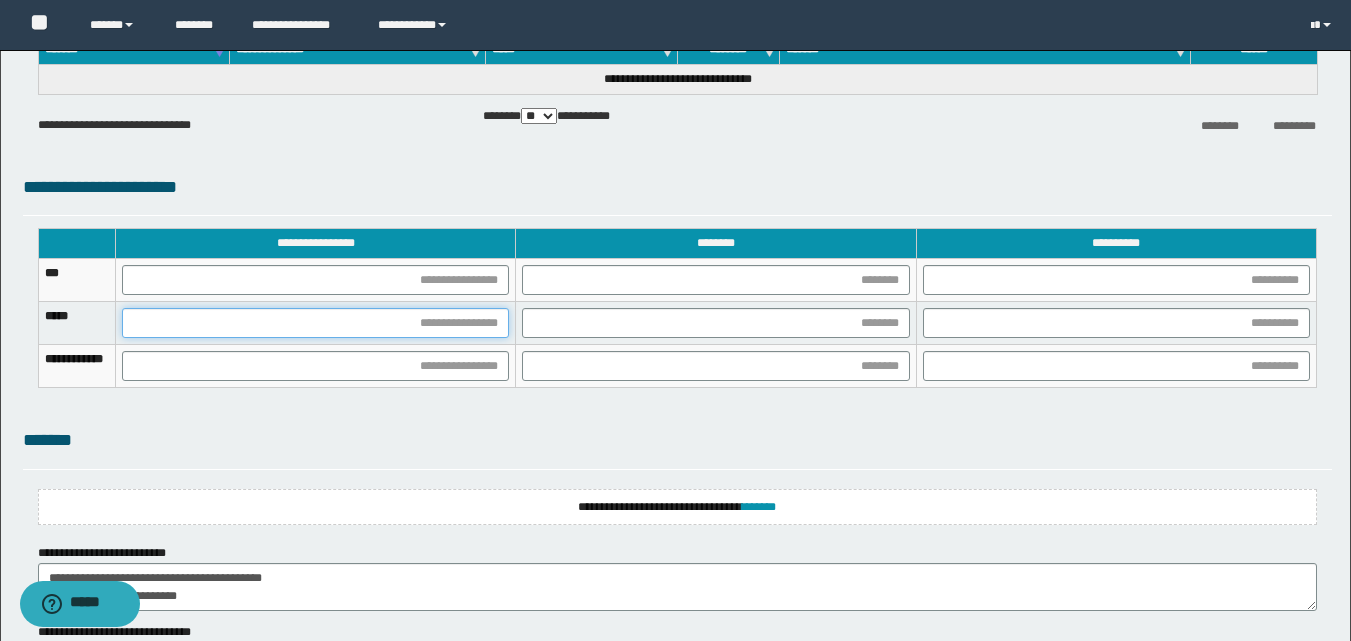 drag, startPoint x: 476, startPoint y: 324, endPoint x: 562, endPoint y: 324, distance: 86 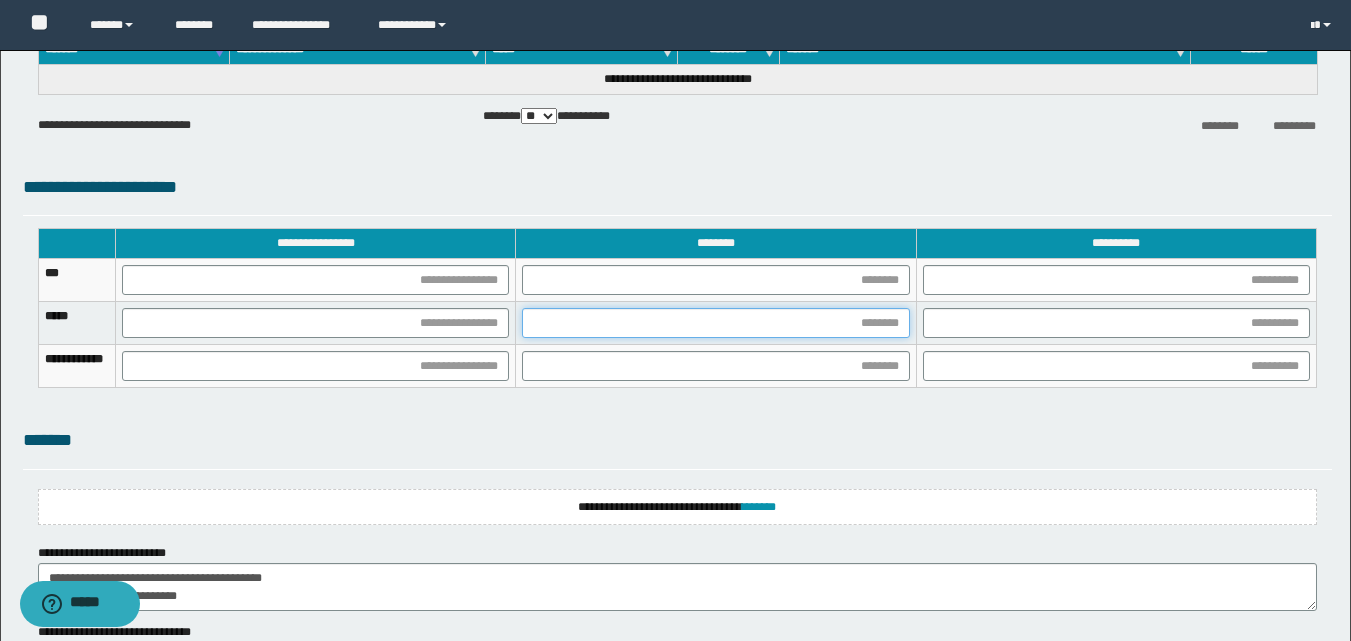 drag, startPoint x: 711, startPoint y: 321, endPoint x: 781, endPoint y: 321, distance: 70 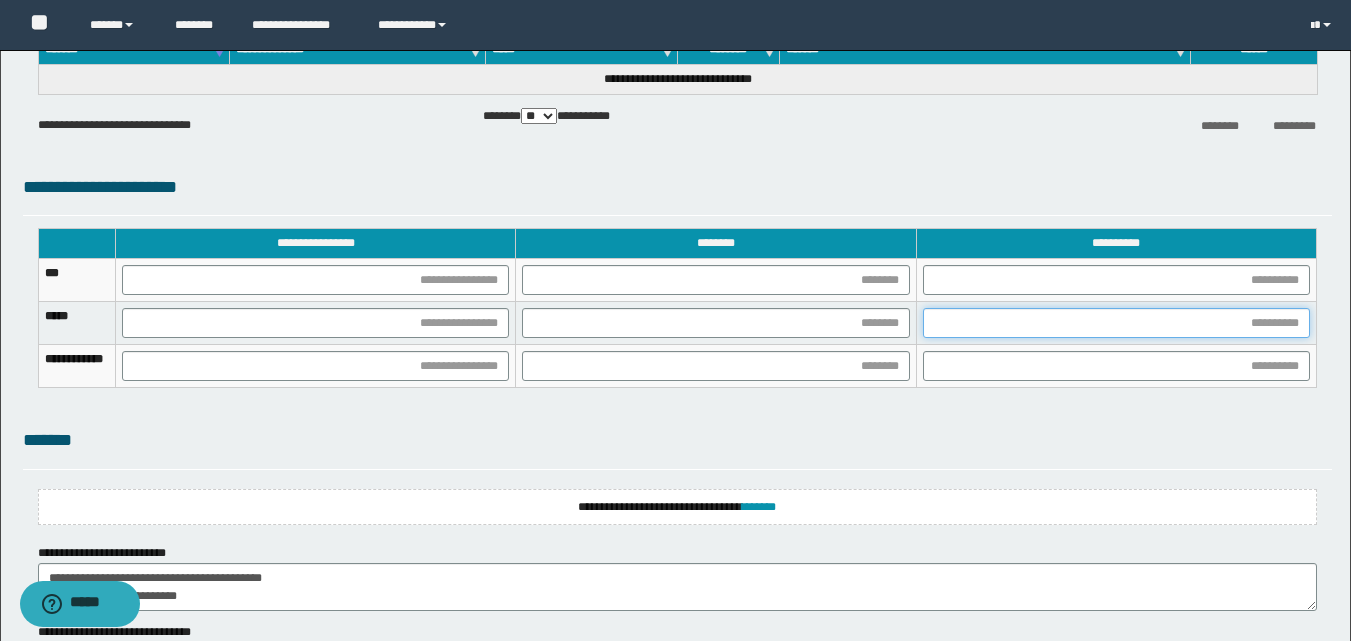 click at bounding box center (1116, 323) 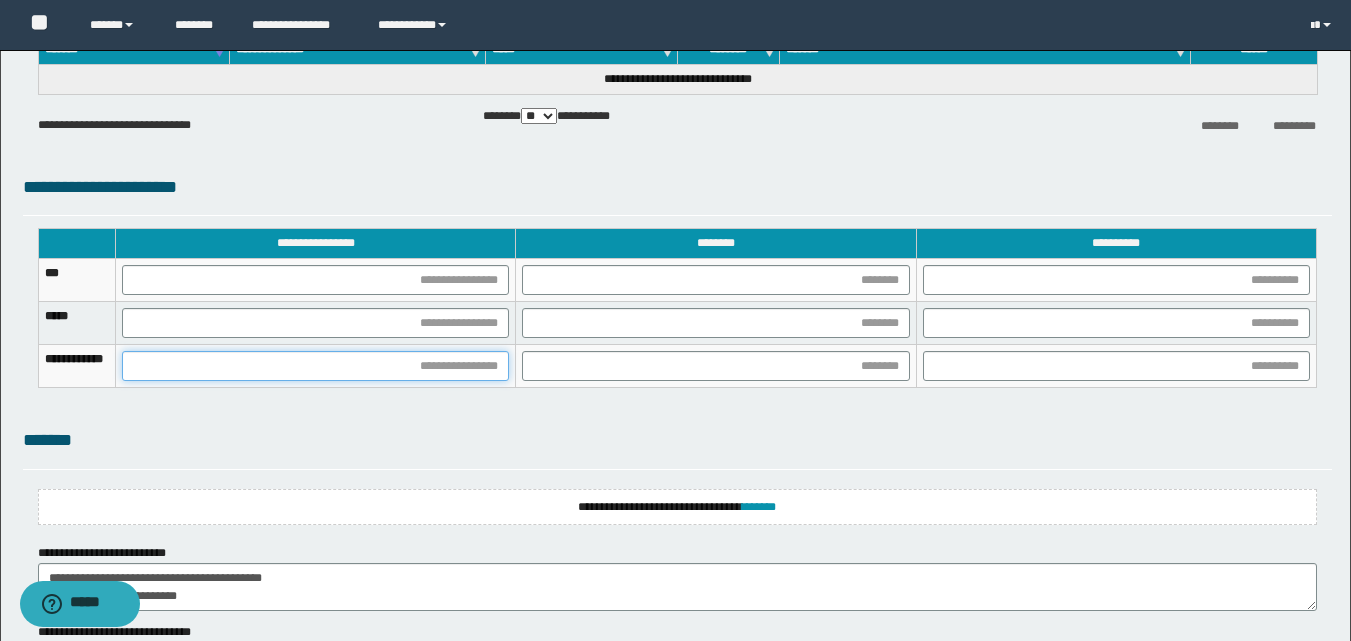 click at bounding box center (315, 366) 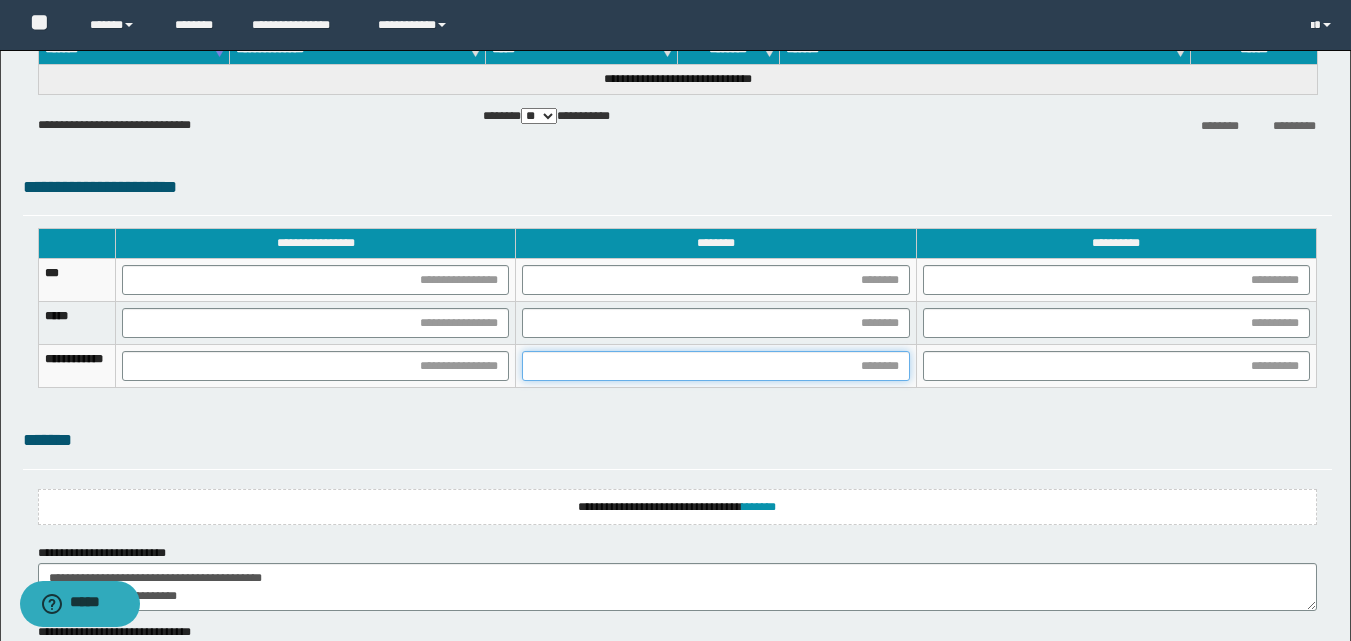click at bounding box center (715, 366) 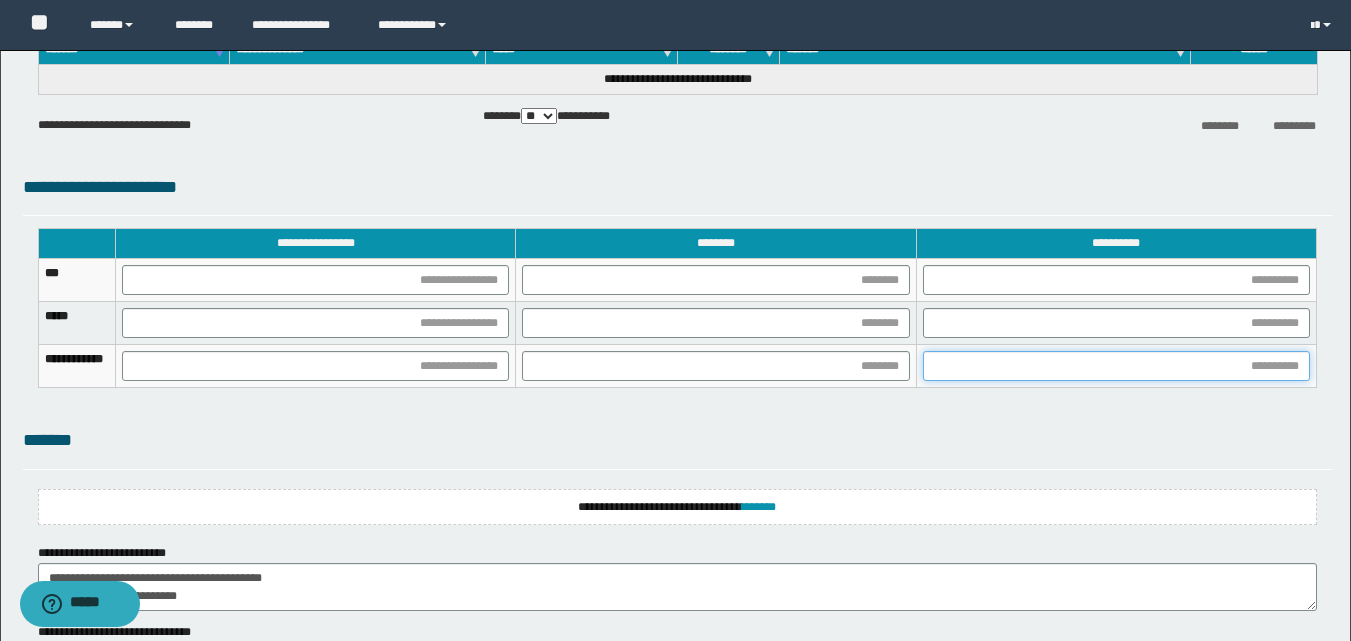 drag, startPoint x: 1102, startPoint y: 363, endPoint x: 1083, endPoint y: 343, distance: 27.58623 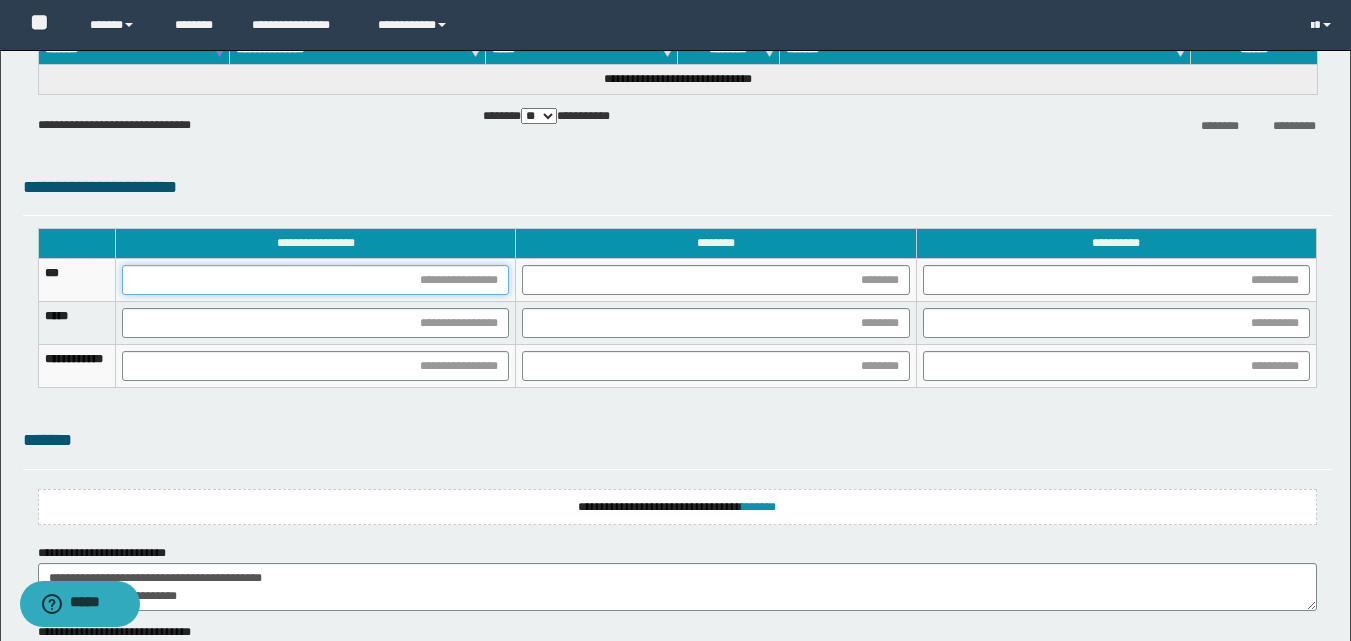 click at bounding box center (315, 280) 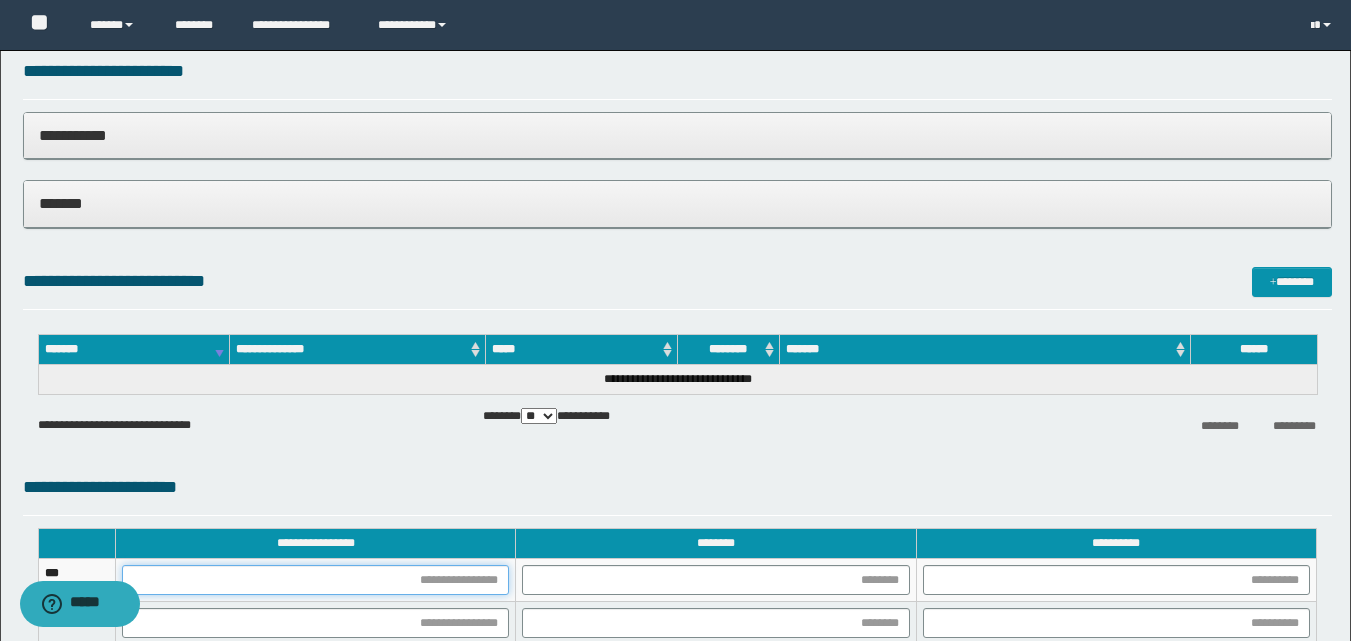 scroll, scrollTop: 636, scrollLeft: 0, axis: vertical 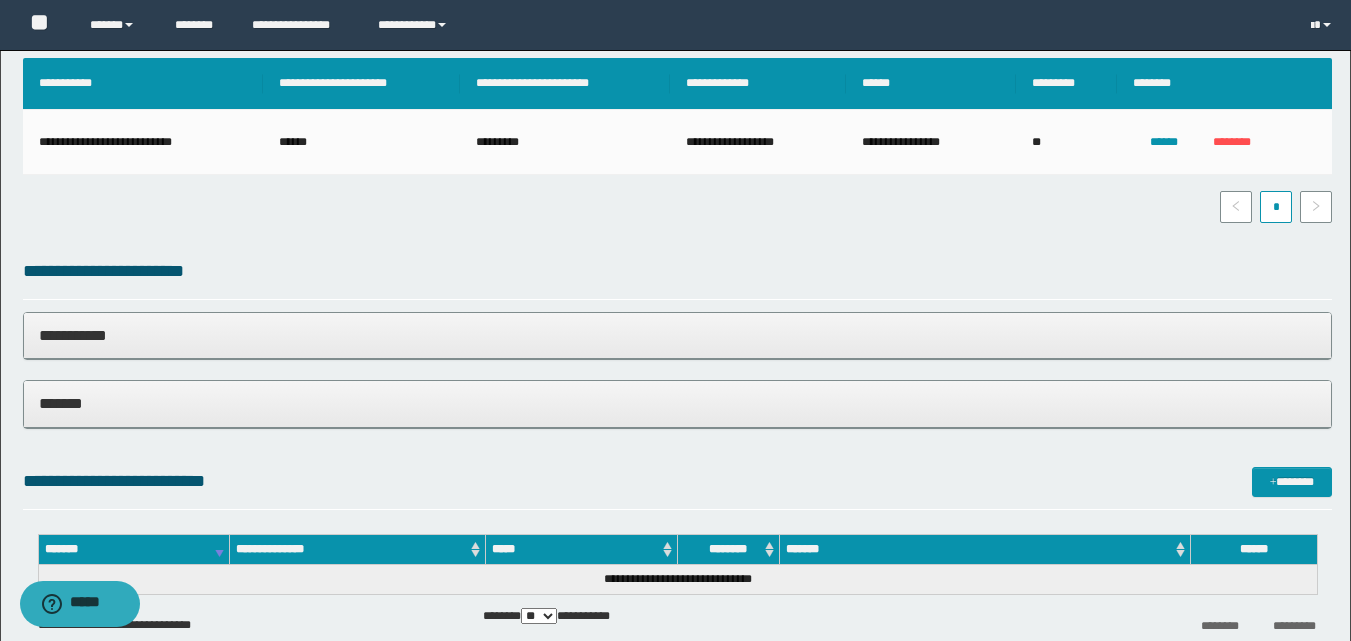 click on "**********" at bounding box center [677, 380] 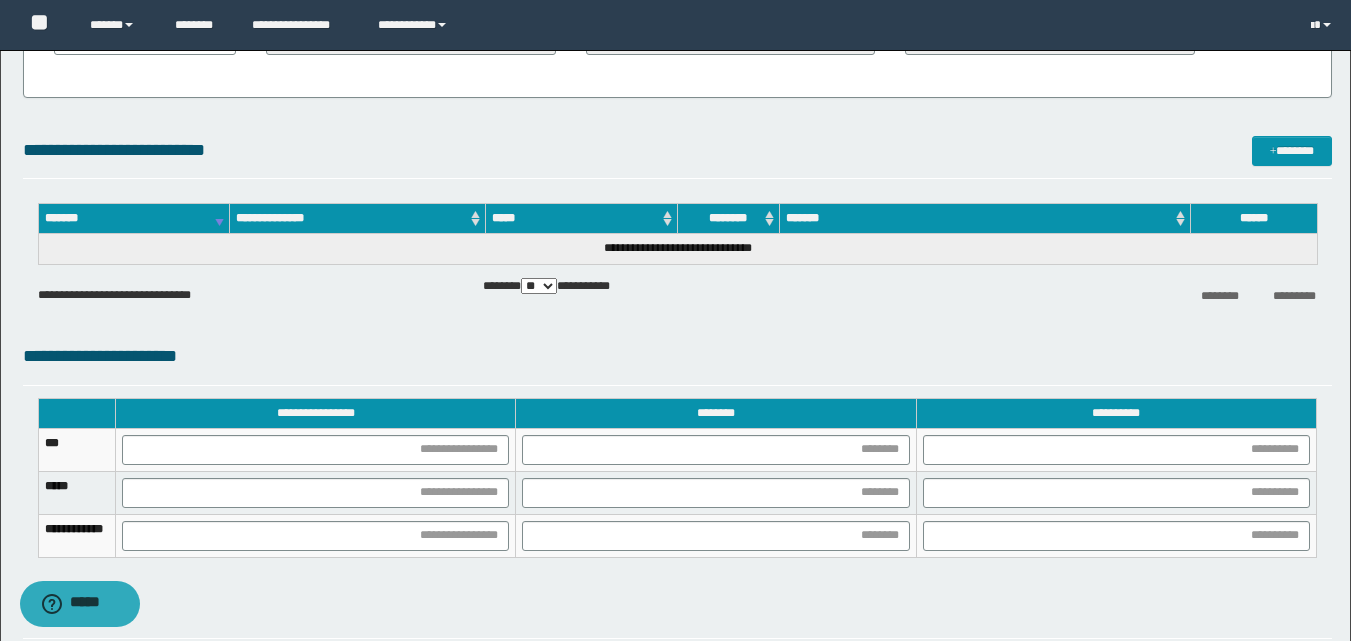 scroll, scrollTop: 1436, scrollLeft: 0, axis: vertical 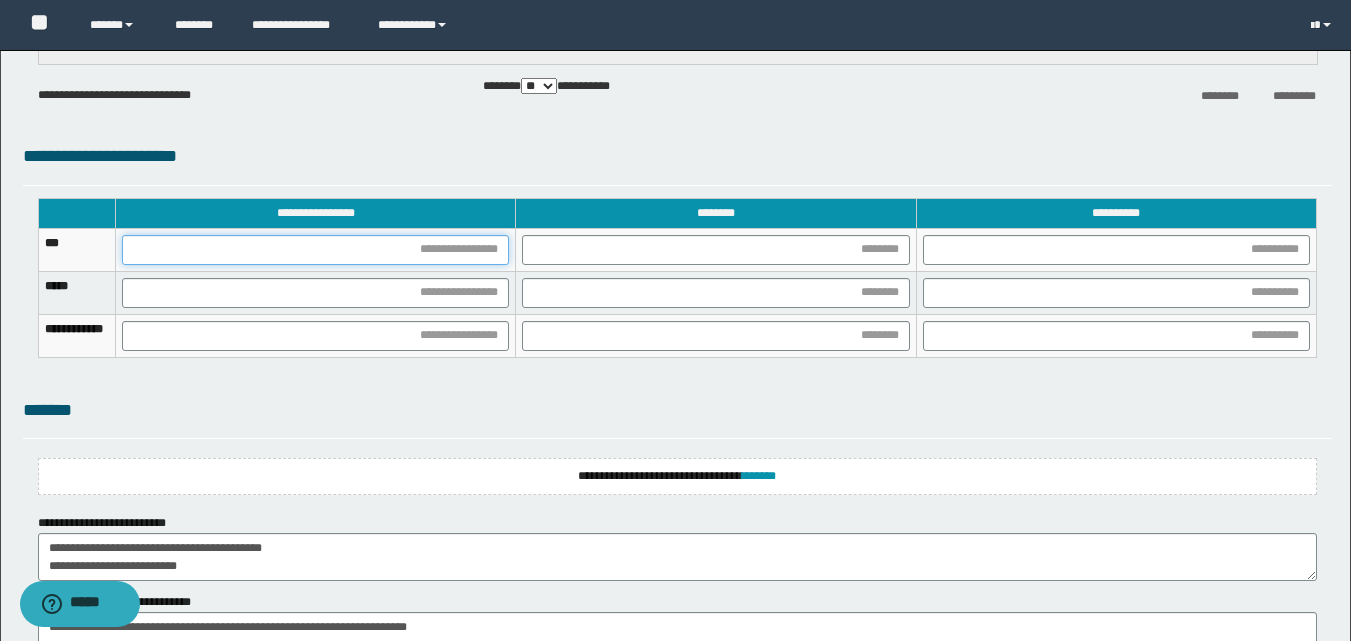 drag, startPoint x: 568, startPoint y: 244, endPoint x: 613, endPoint y: 301, distance: 72.62231 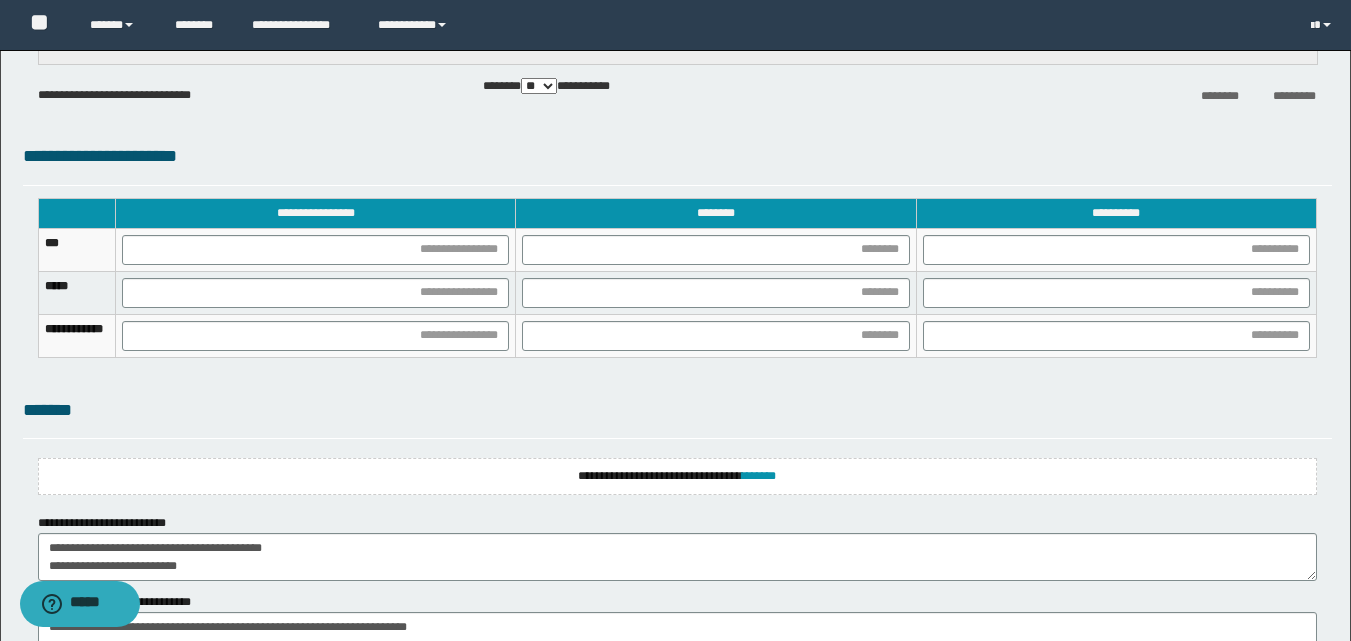 click at bounding box center [716, 249] 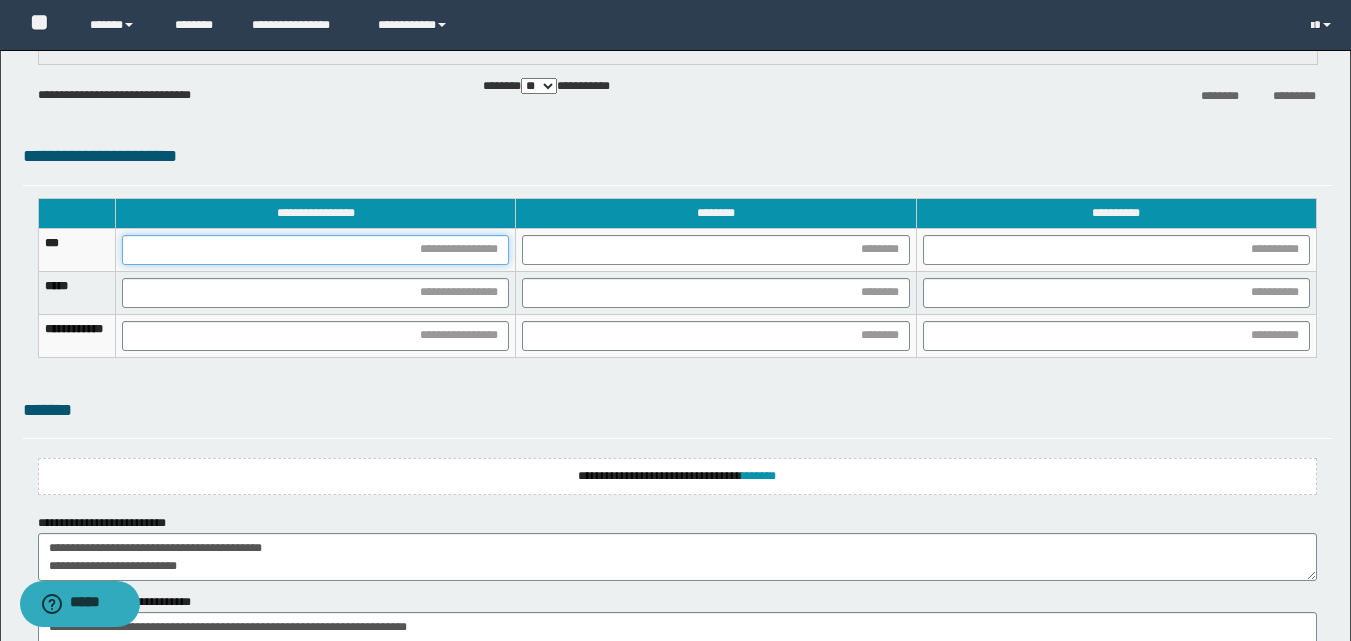 click at bounding box center [315, 250] 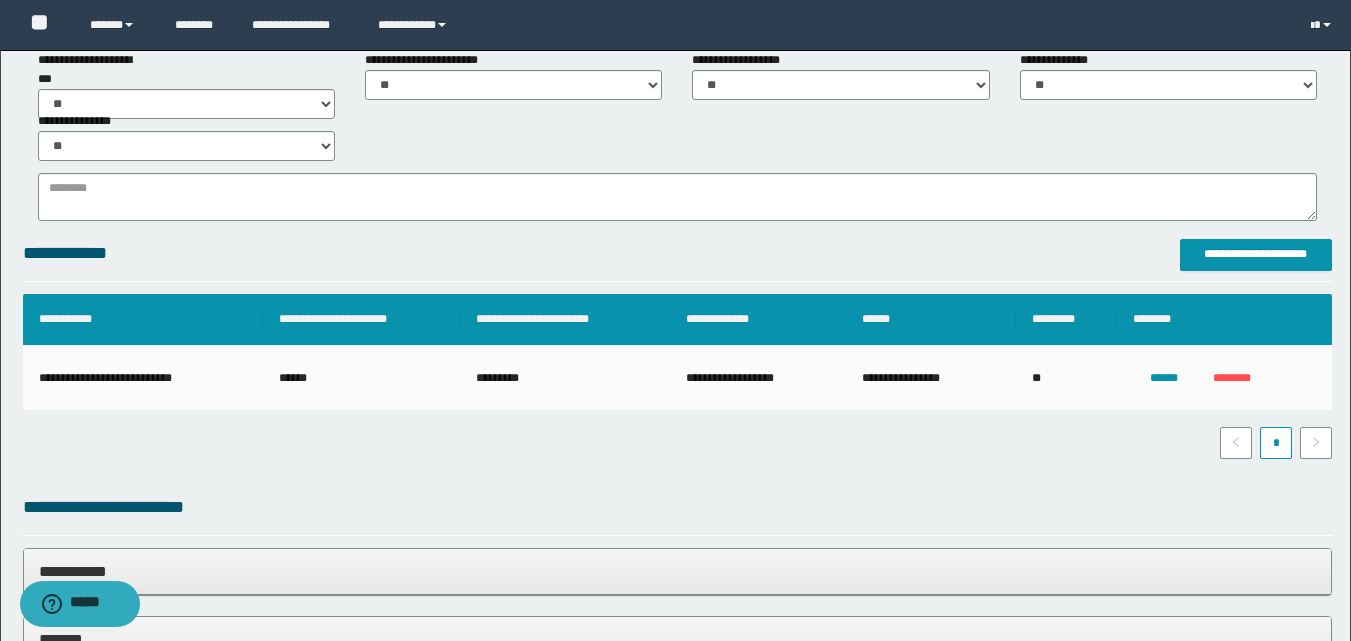 scroll, scrollTop: 600, scrollLeft: 0, axis: vertical 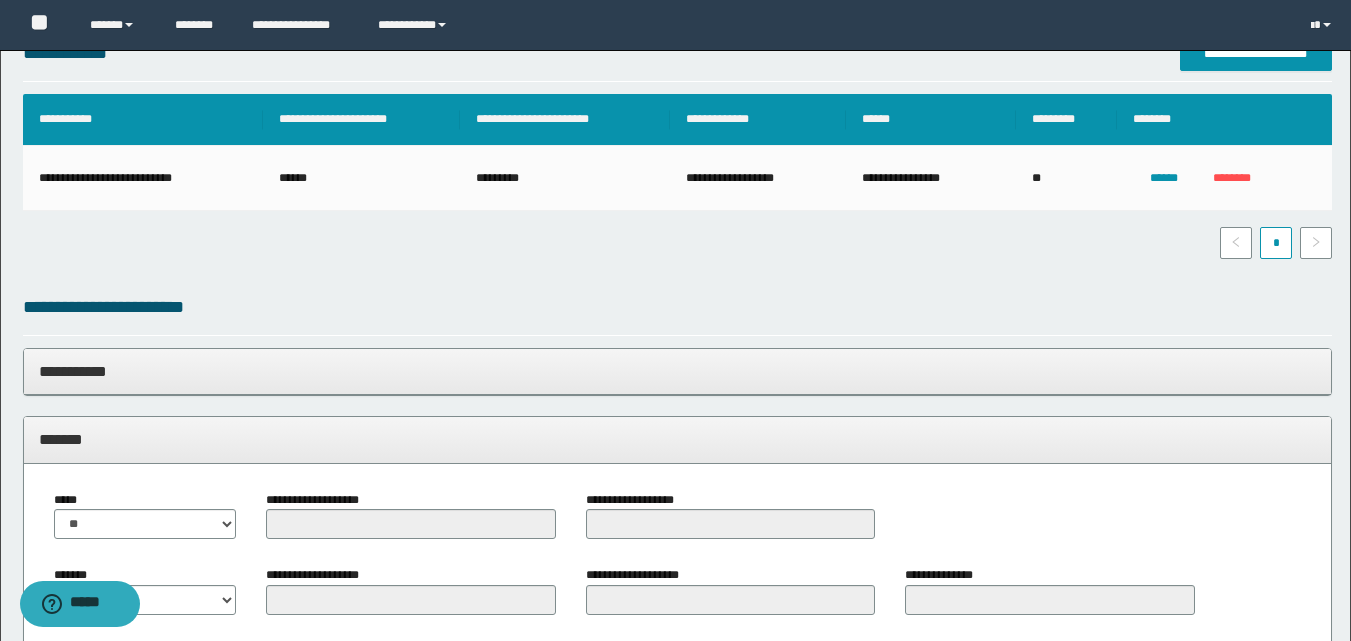 click on "*******" at bounding box center (677, 439) 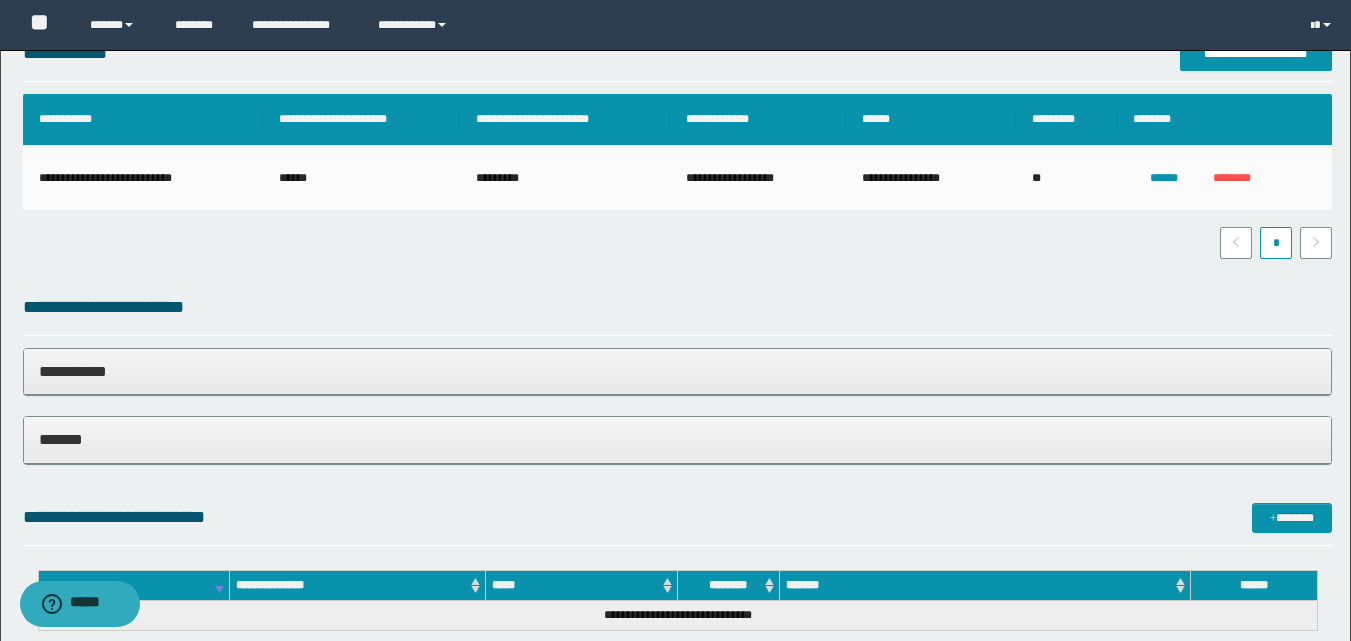 scroll, scrollTop: 800, scrollLeft: 0, axis: vertical 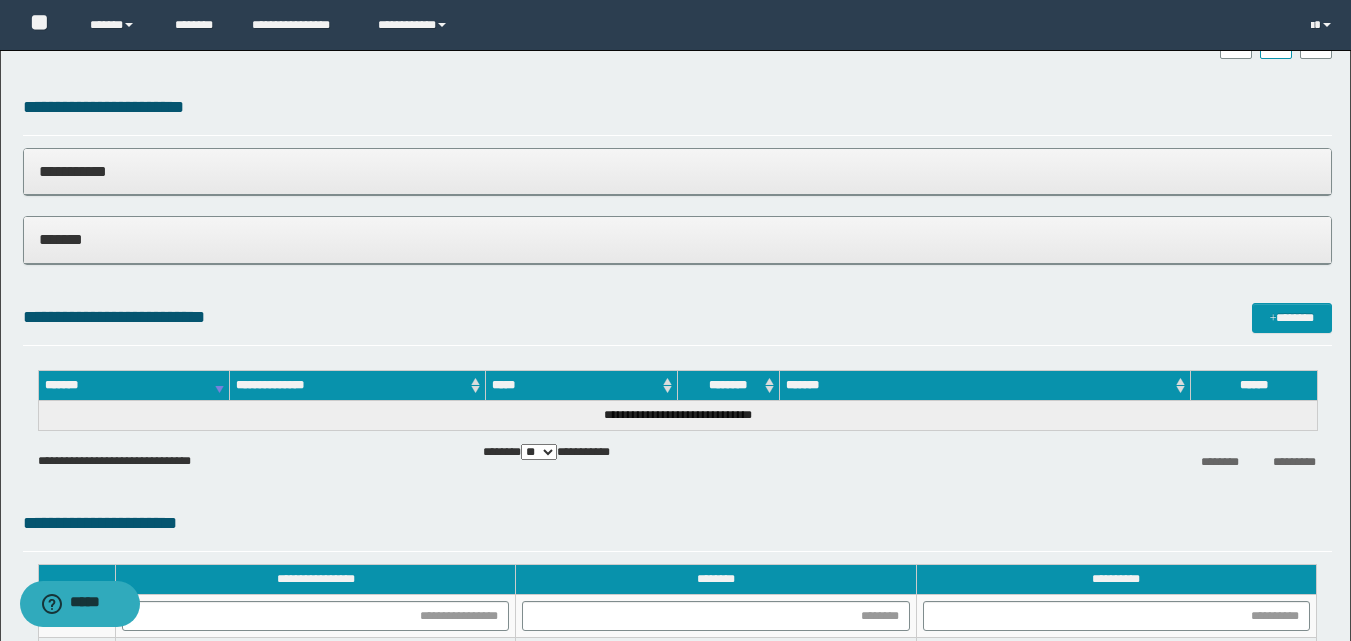 click on "**********" at bounding box center (677, 216) 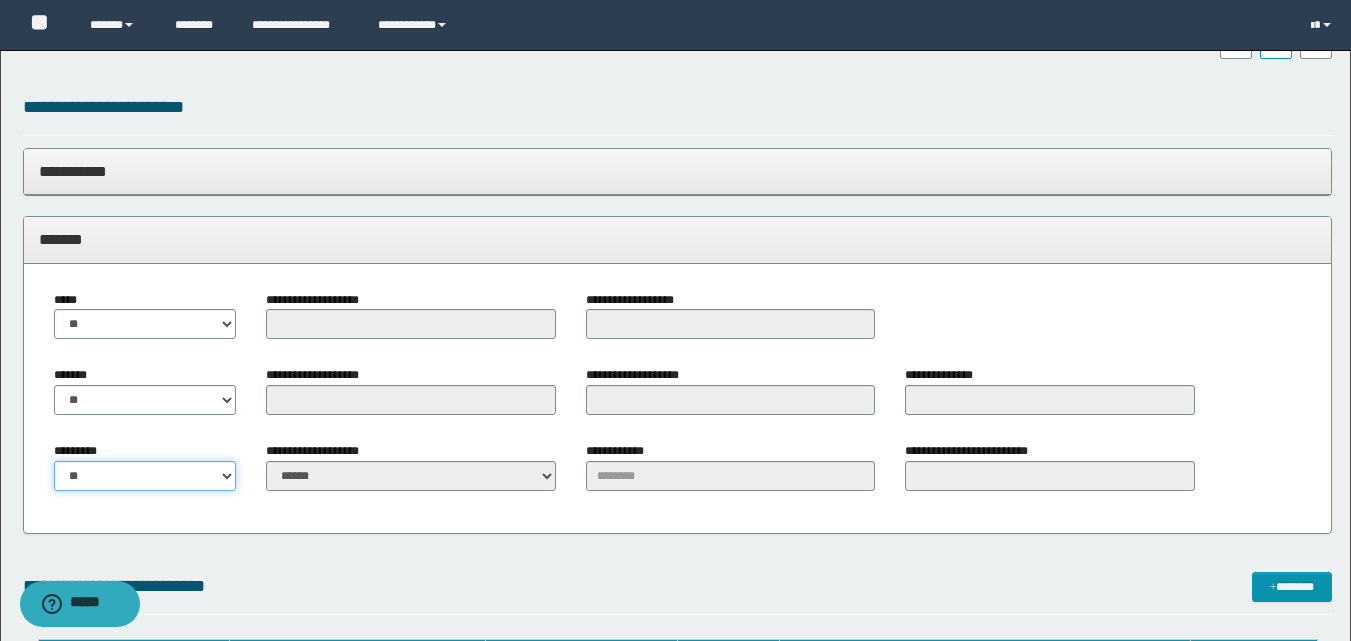 click on "**
**" at bounding box center (145, 476) 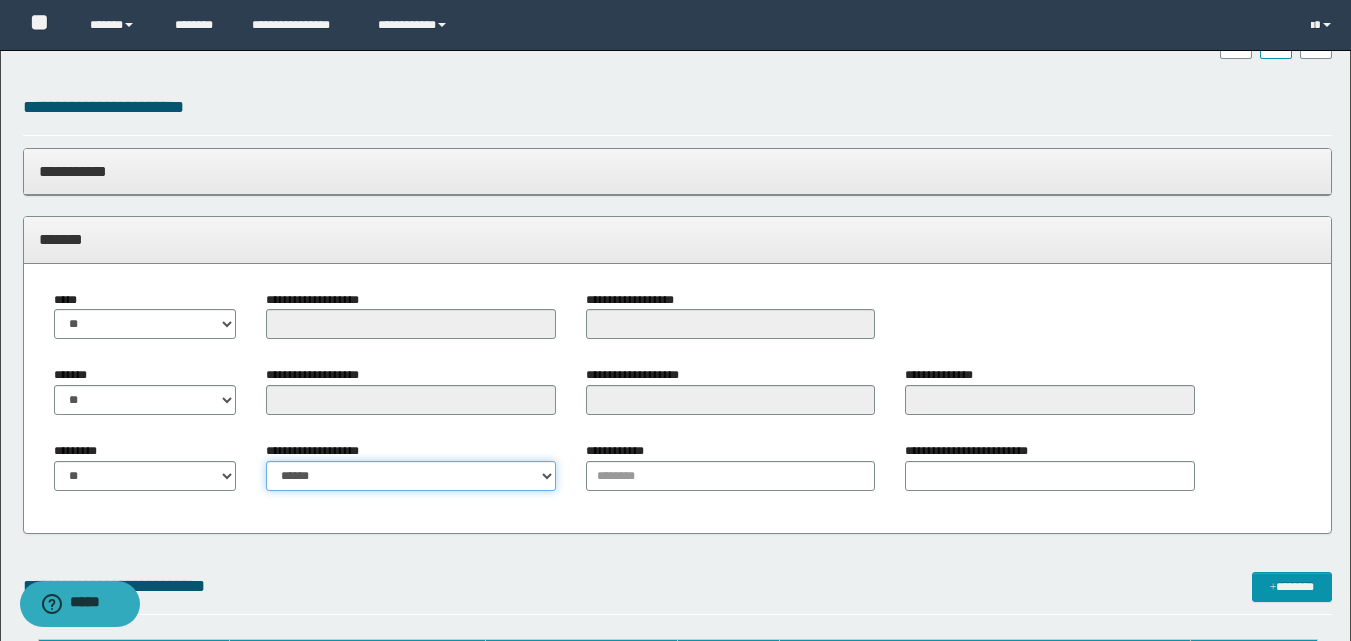click on "**********" at bounding box center (410, 476) 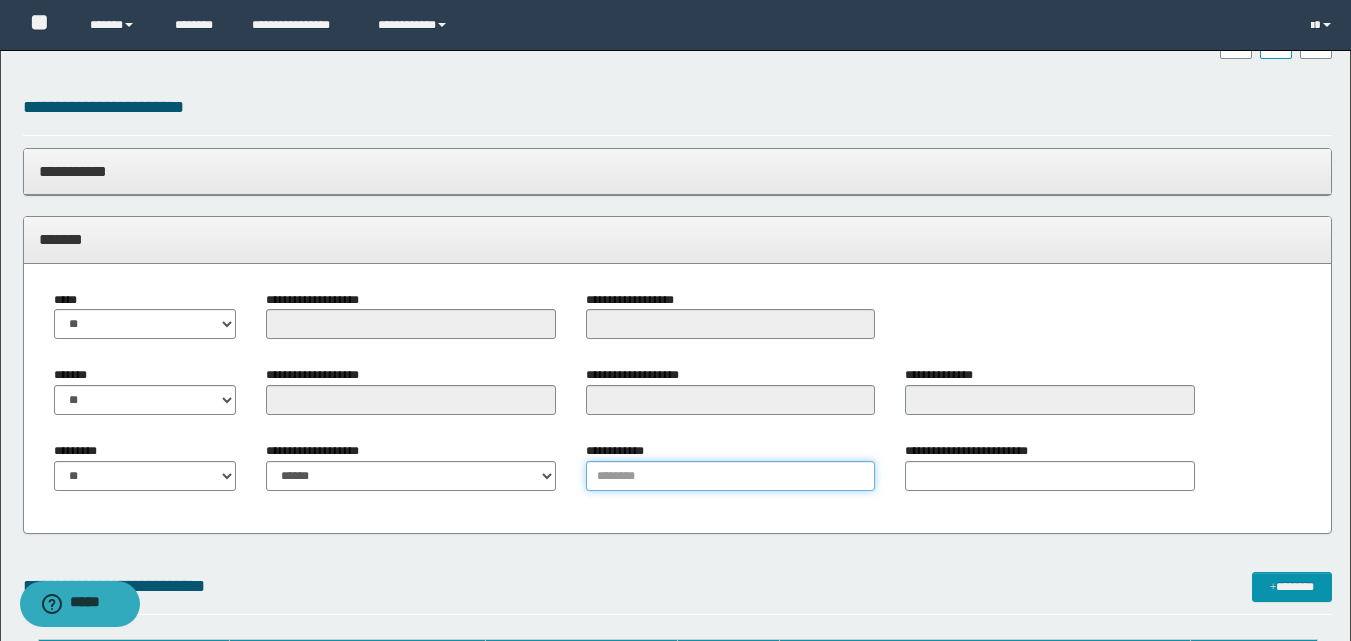 click on "**********" at bounding box center [730, 476] 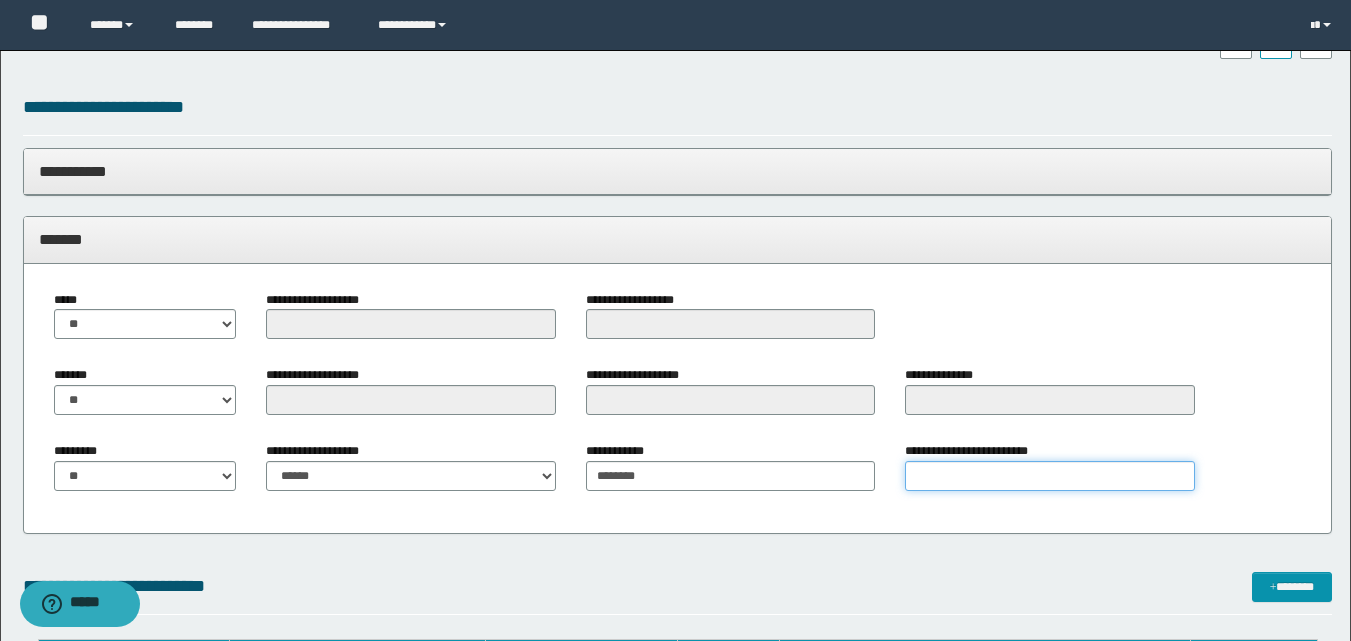 click on "**********" at bounding box center (1049, 476) 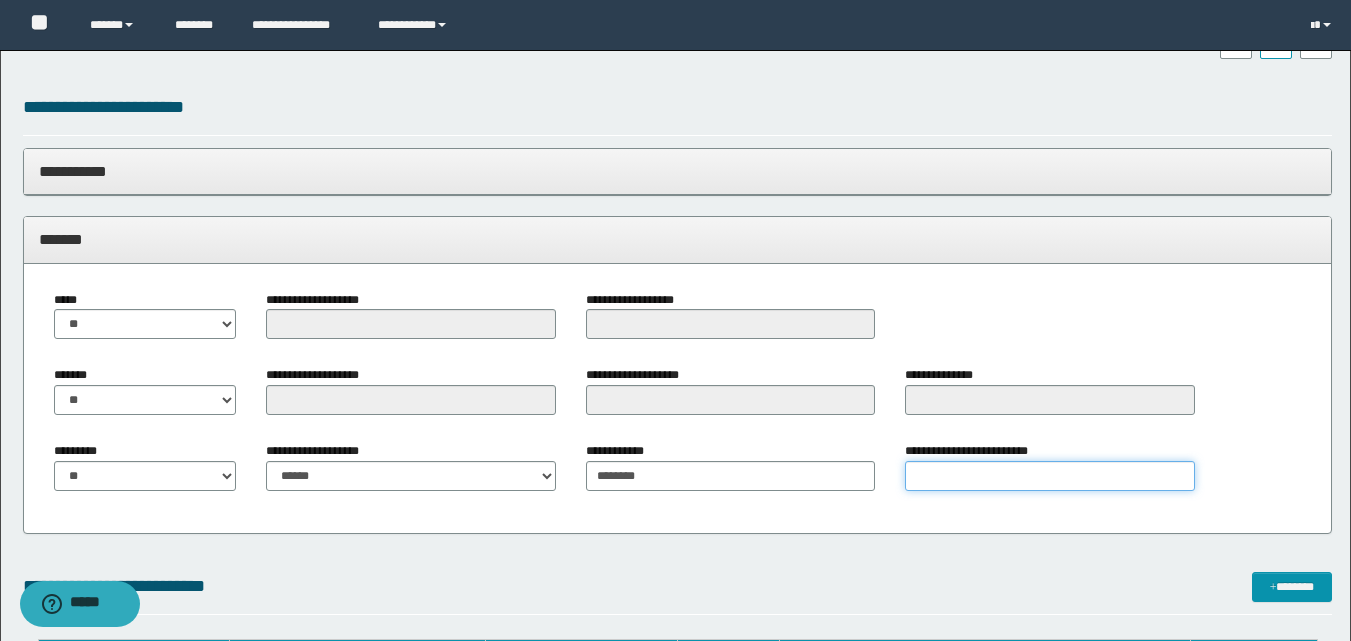type on "*" 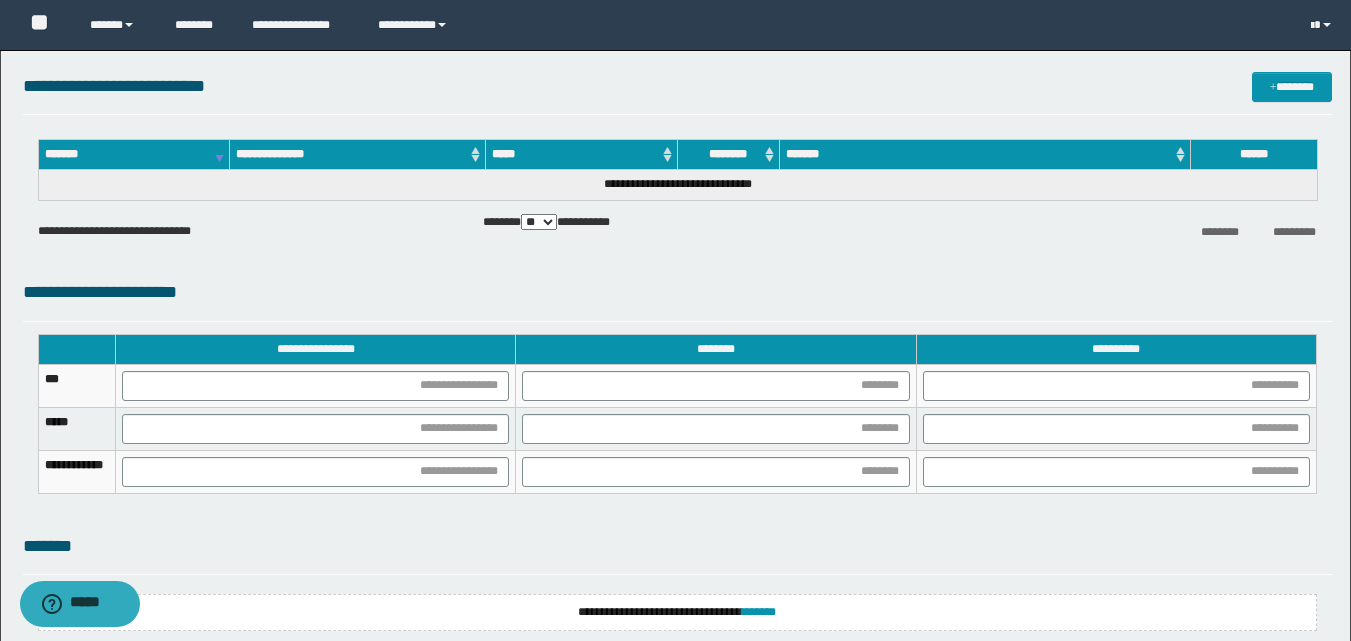 scroll, scrollTop: 1400, scrollLeft: 0, axis: vertical 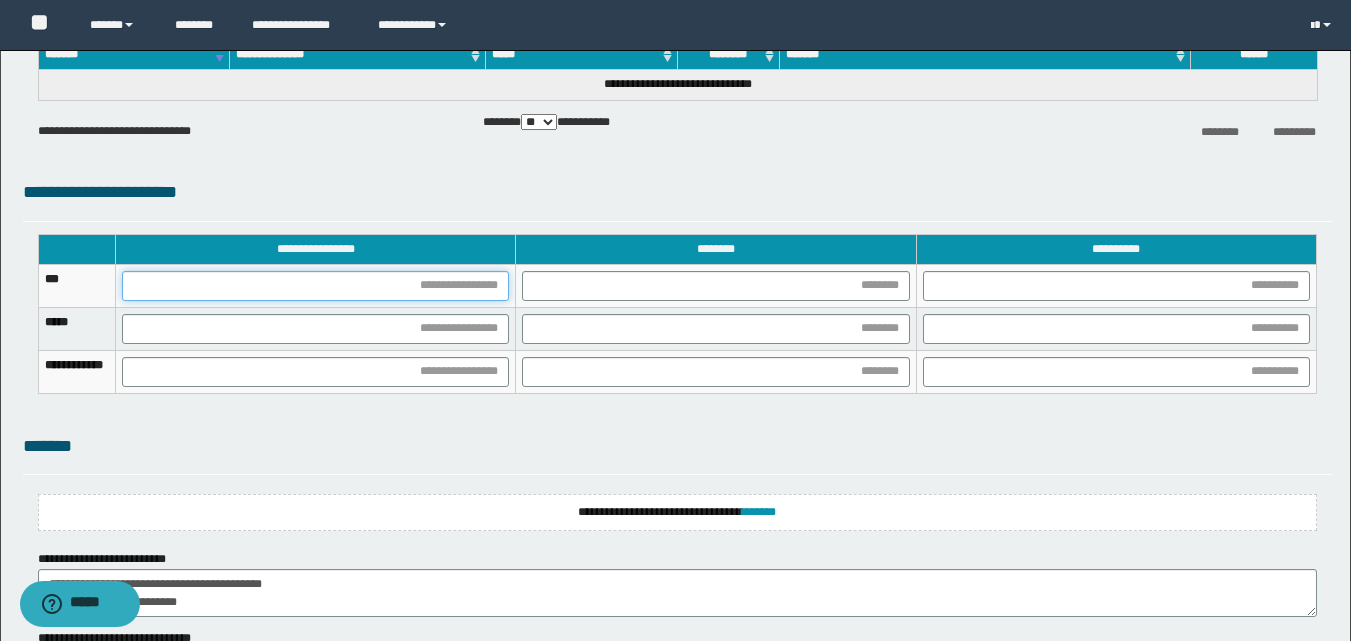 click at bounding box center [315, 286] 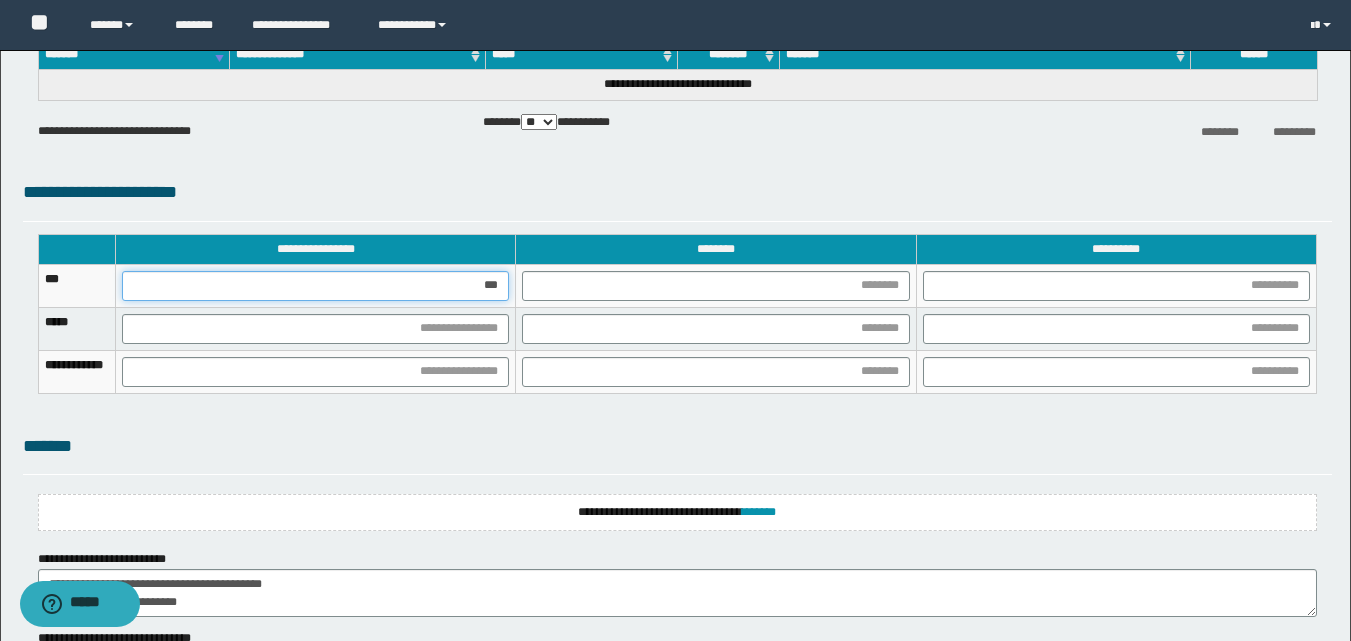 type on "****" 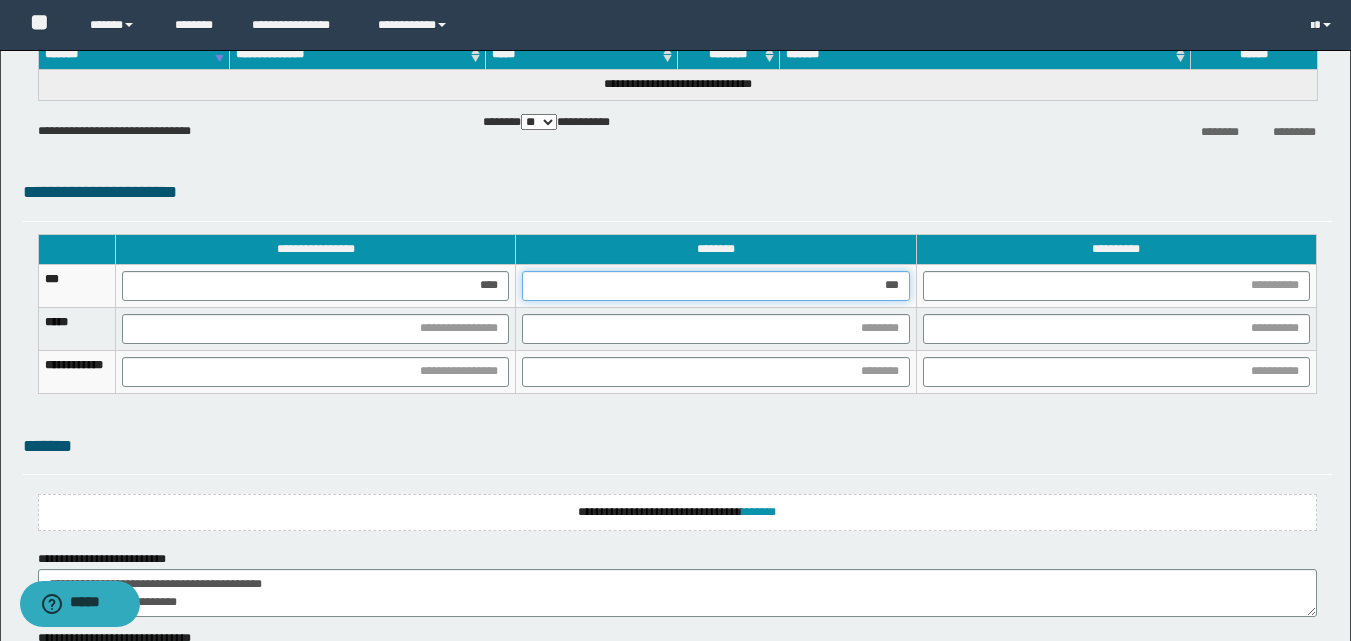 type on "****" 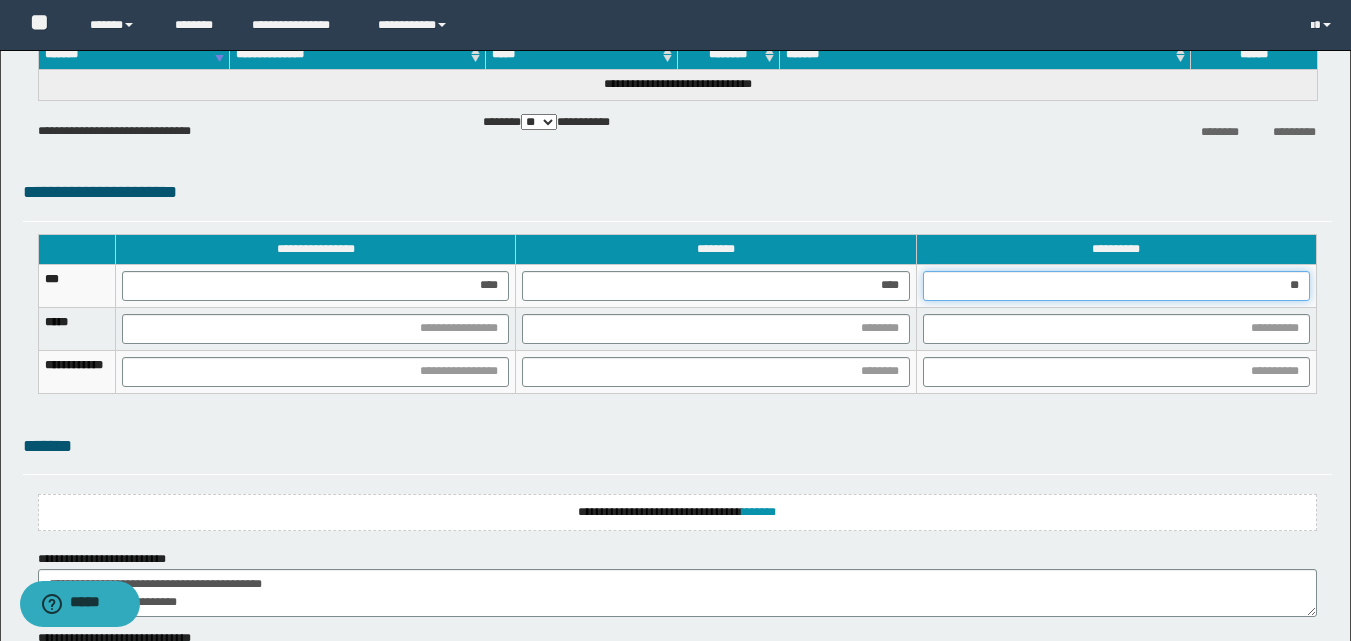 type on "***" 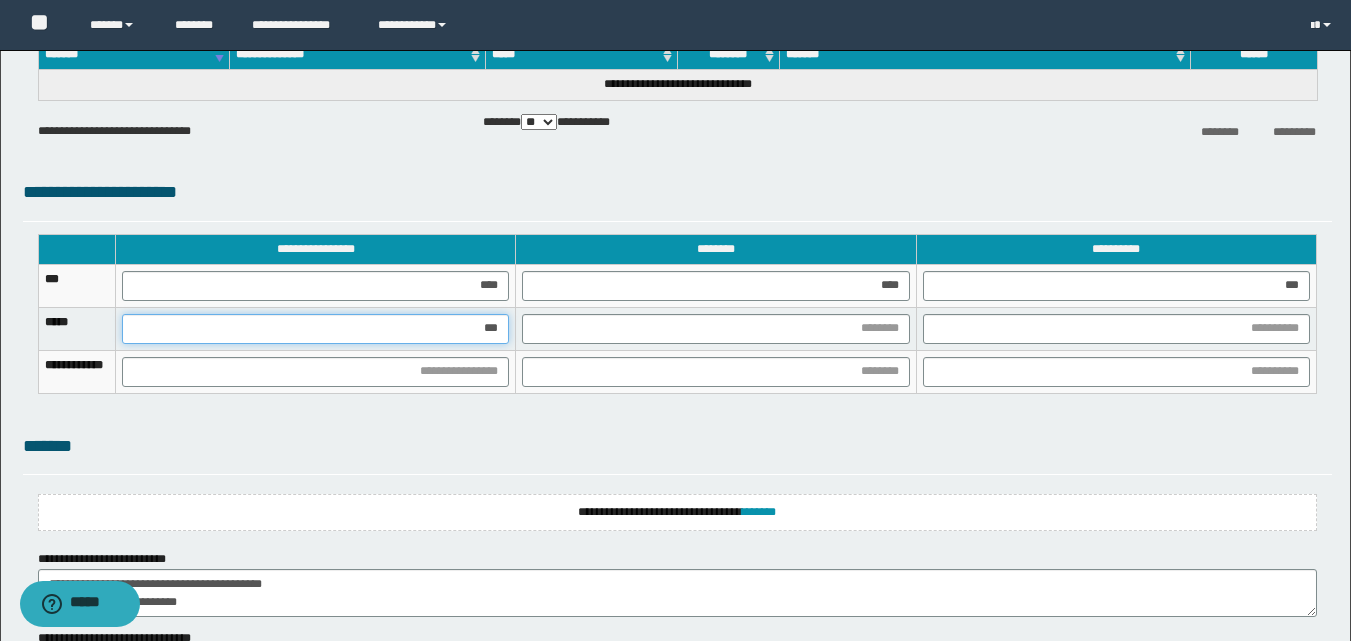 type on "****" 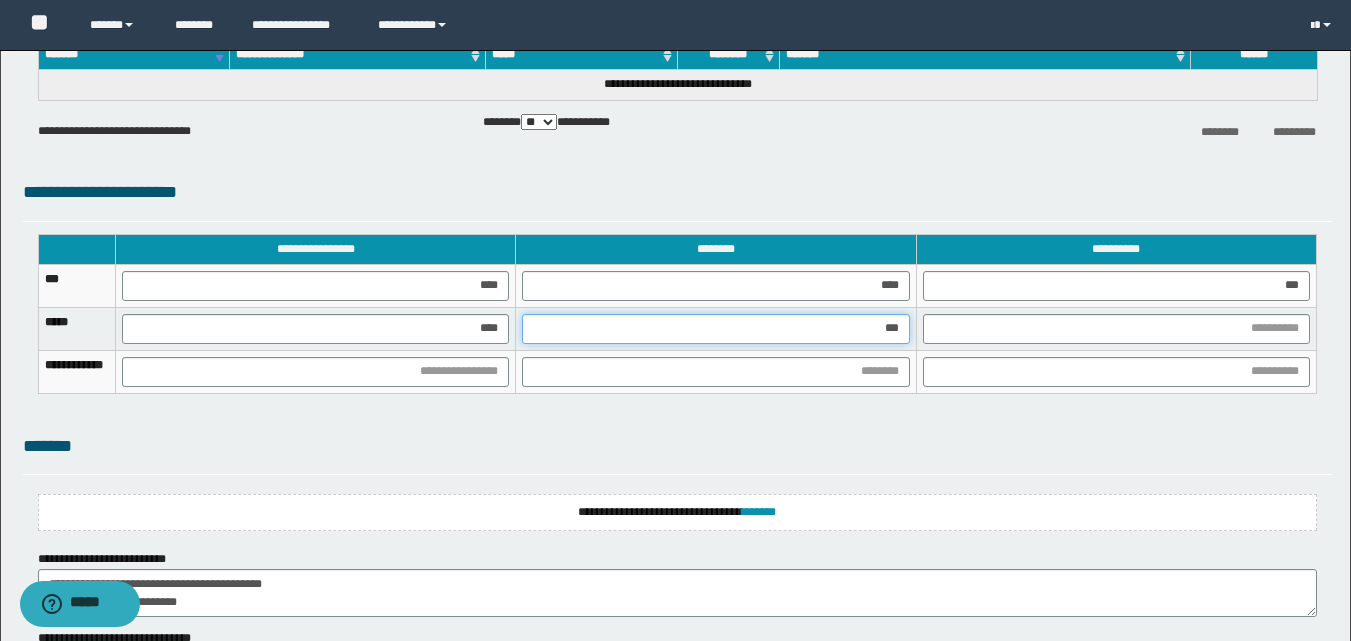 type on "****" 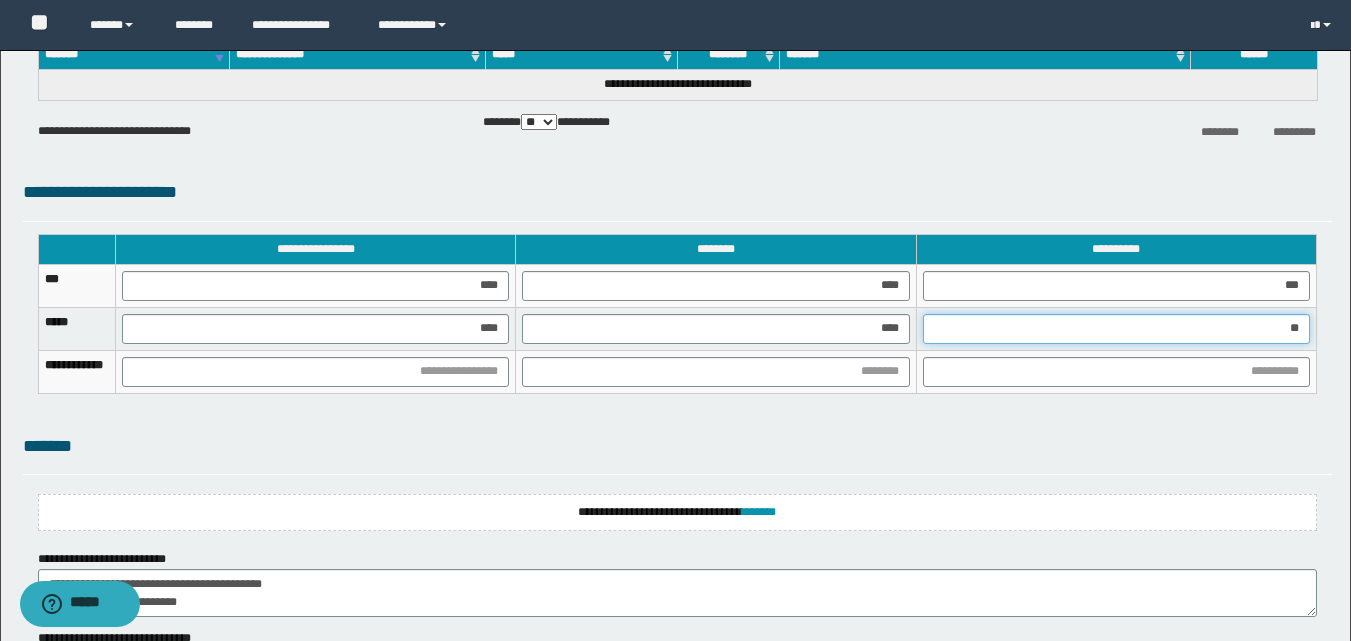type on "***" 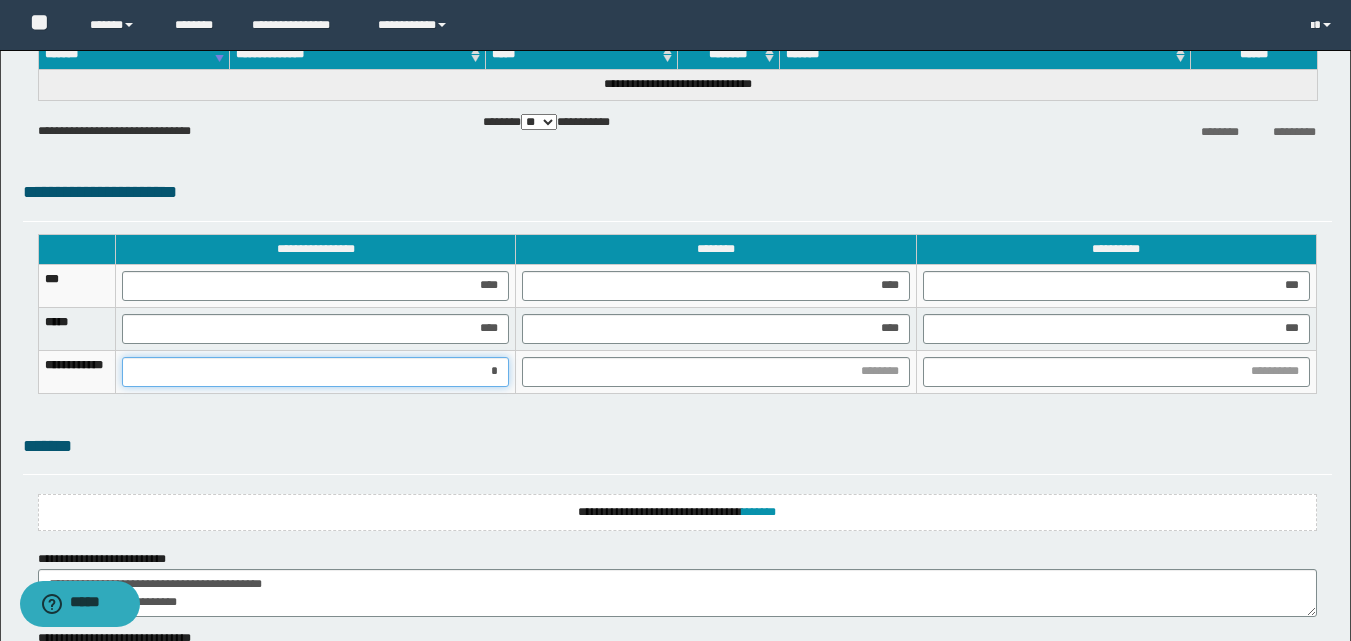 type on "**" 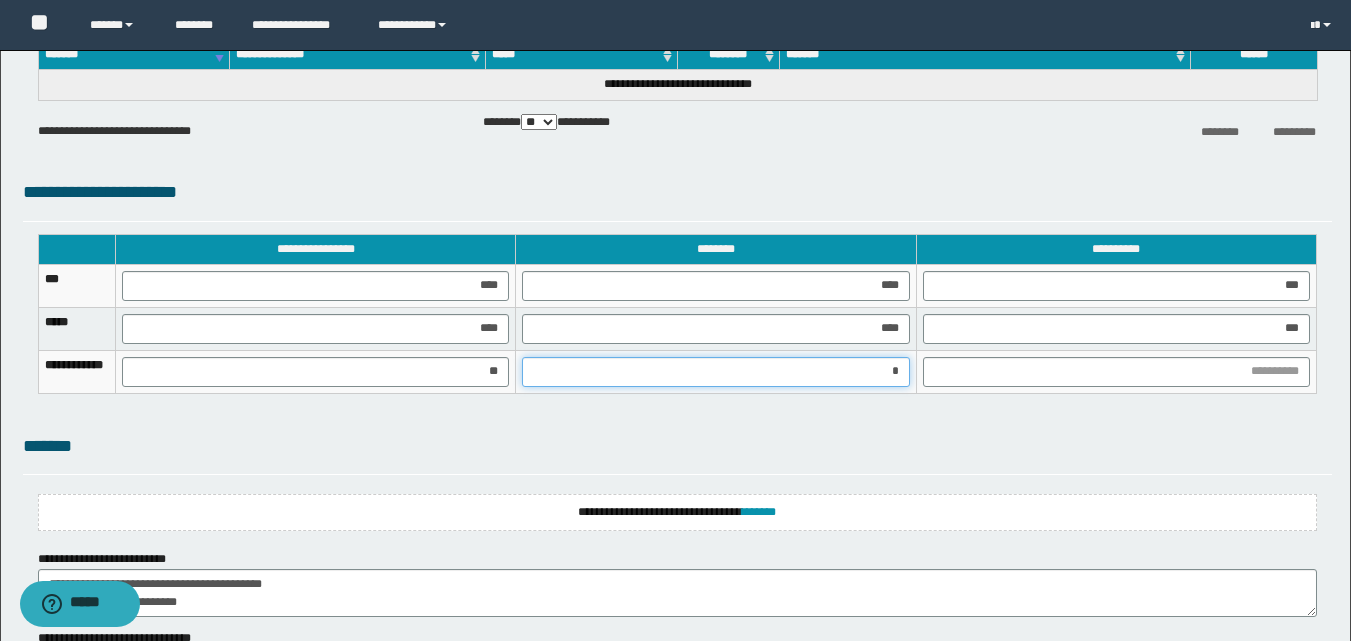 type on "**" 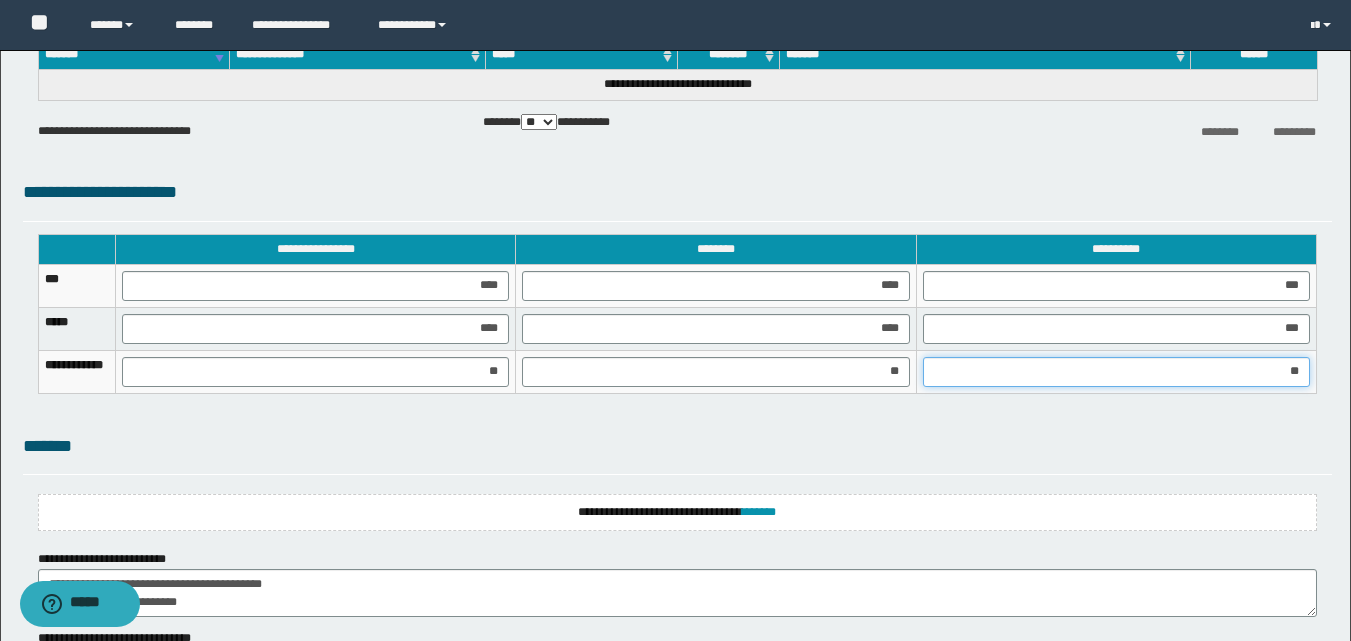 type on "***" 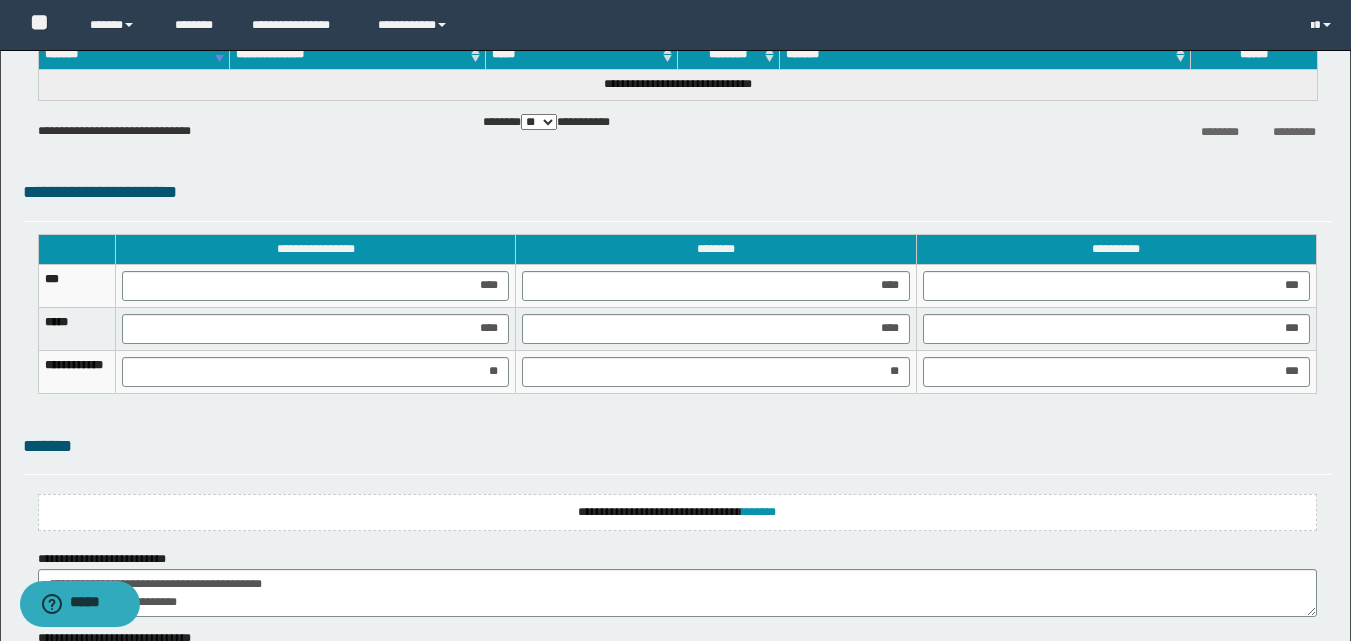 click on "**********" at bounding box center [677, 512] 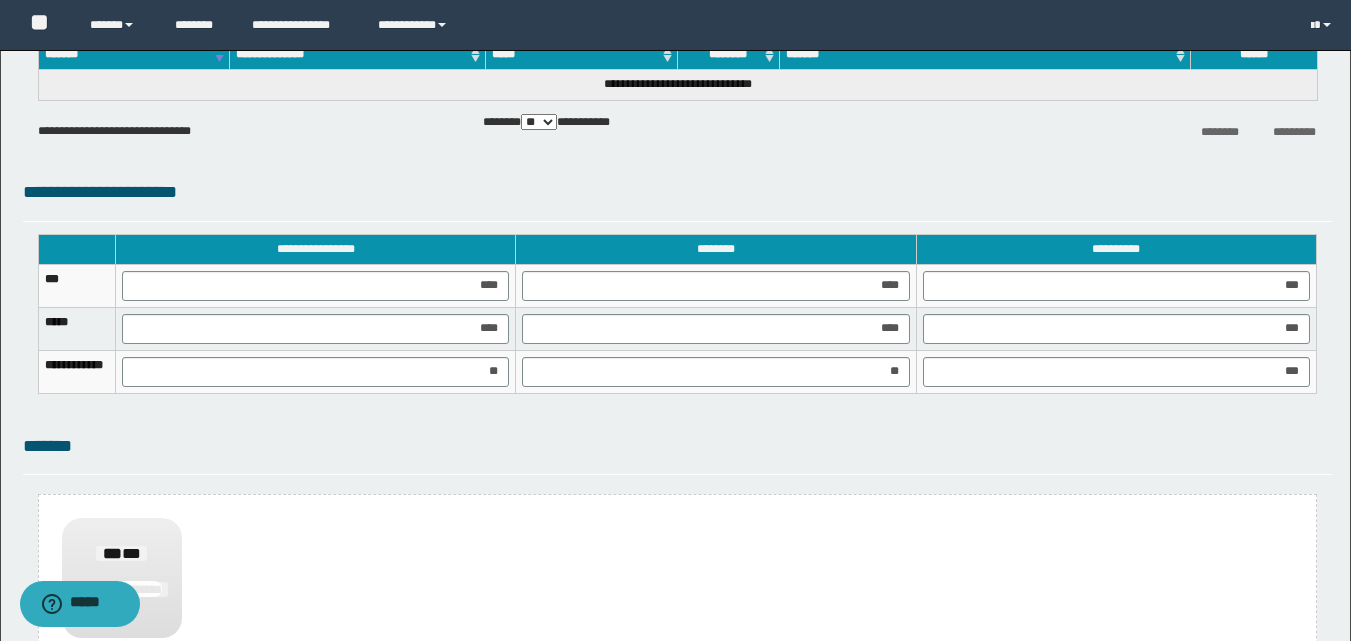 scroll, scrollTop: 1700, scrollLeft: 0, axis: vertical 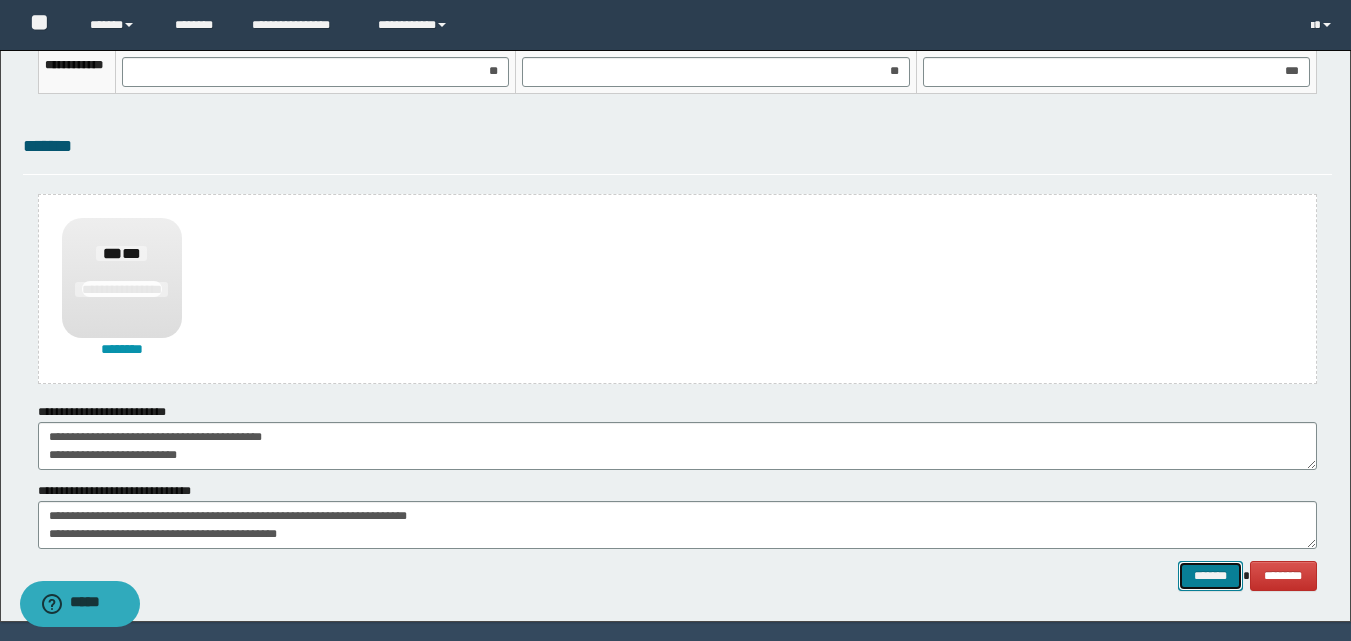 click on "*******" at bounding box center (1210, 576) 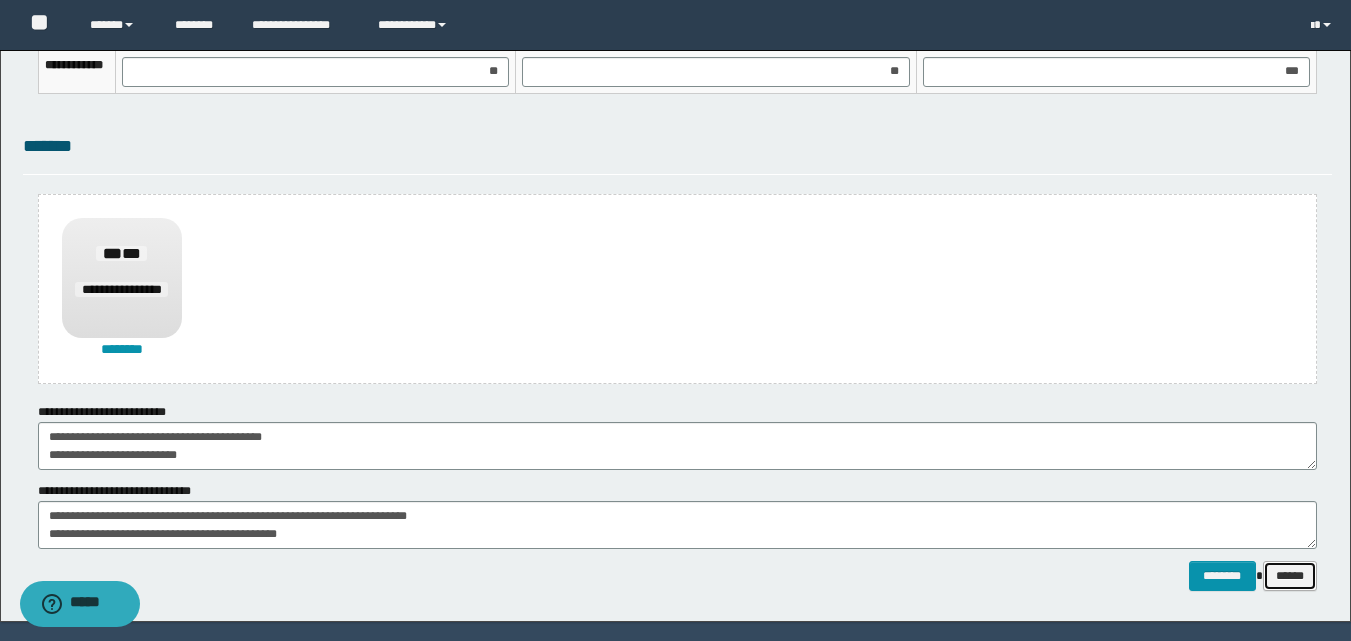click on "******" at bounding box center [1290, 576] 